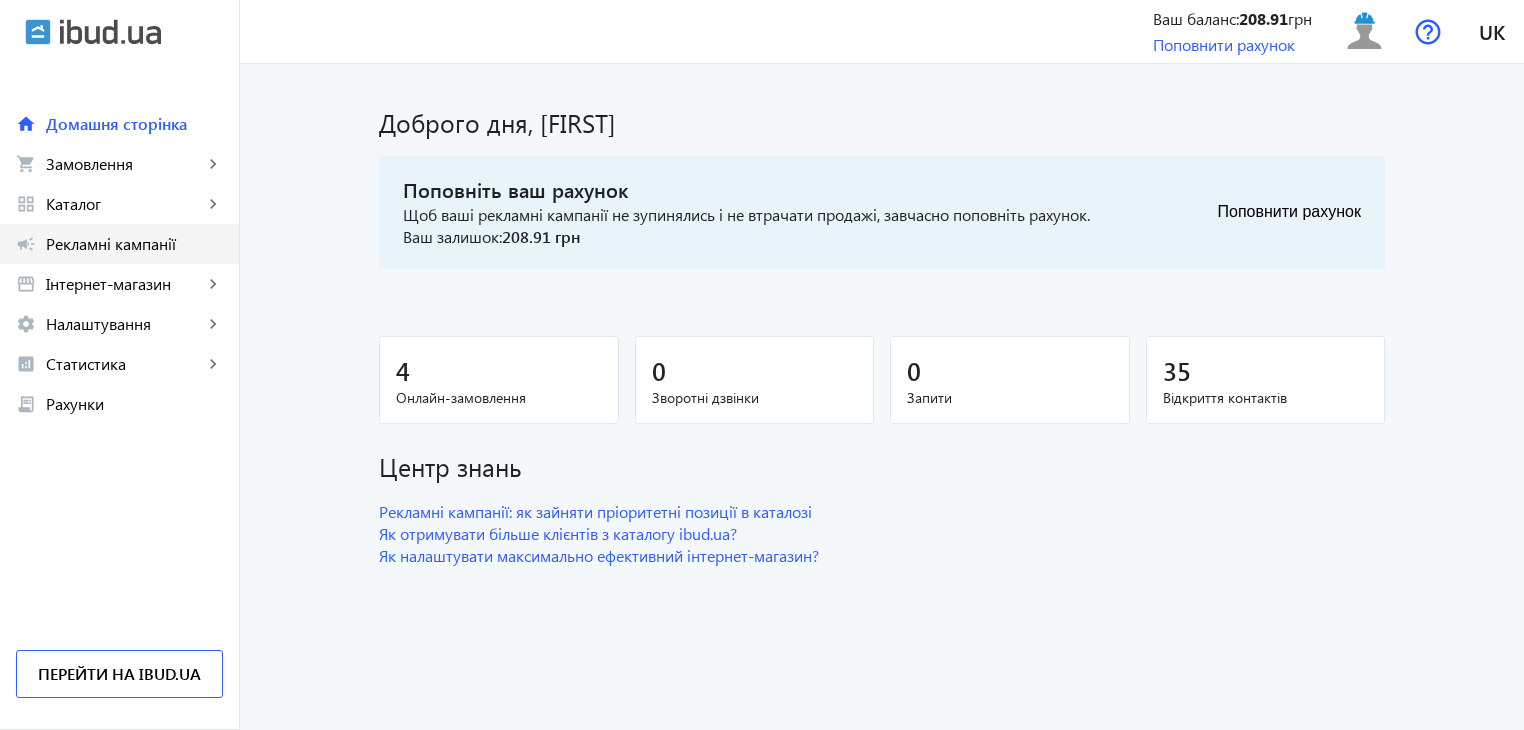 scroll, scrollTop: 0, scrollLeft: 0, axis: both 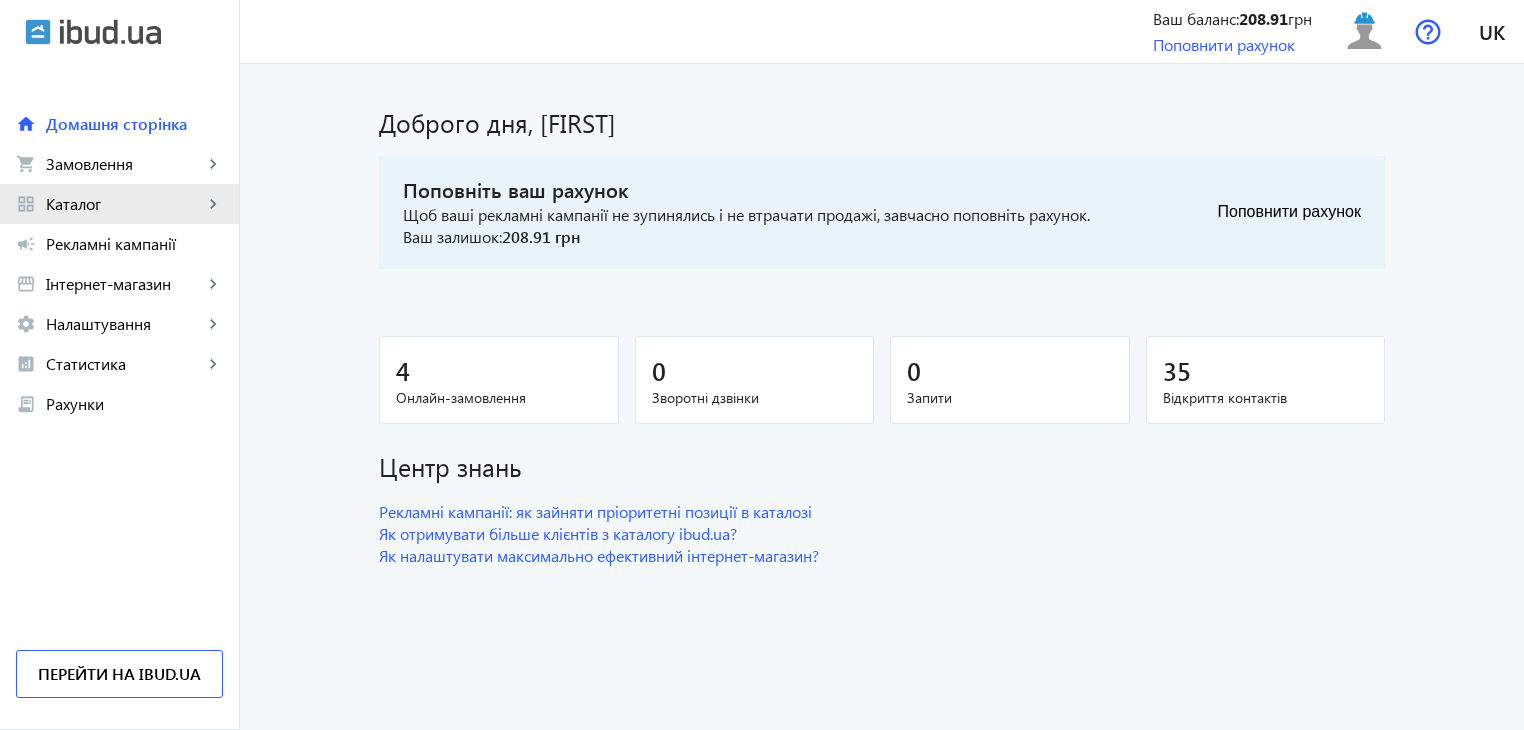 click on "Каталог" 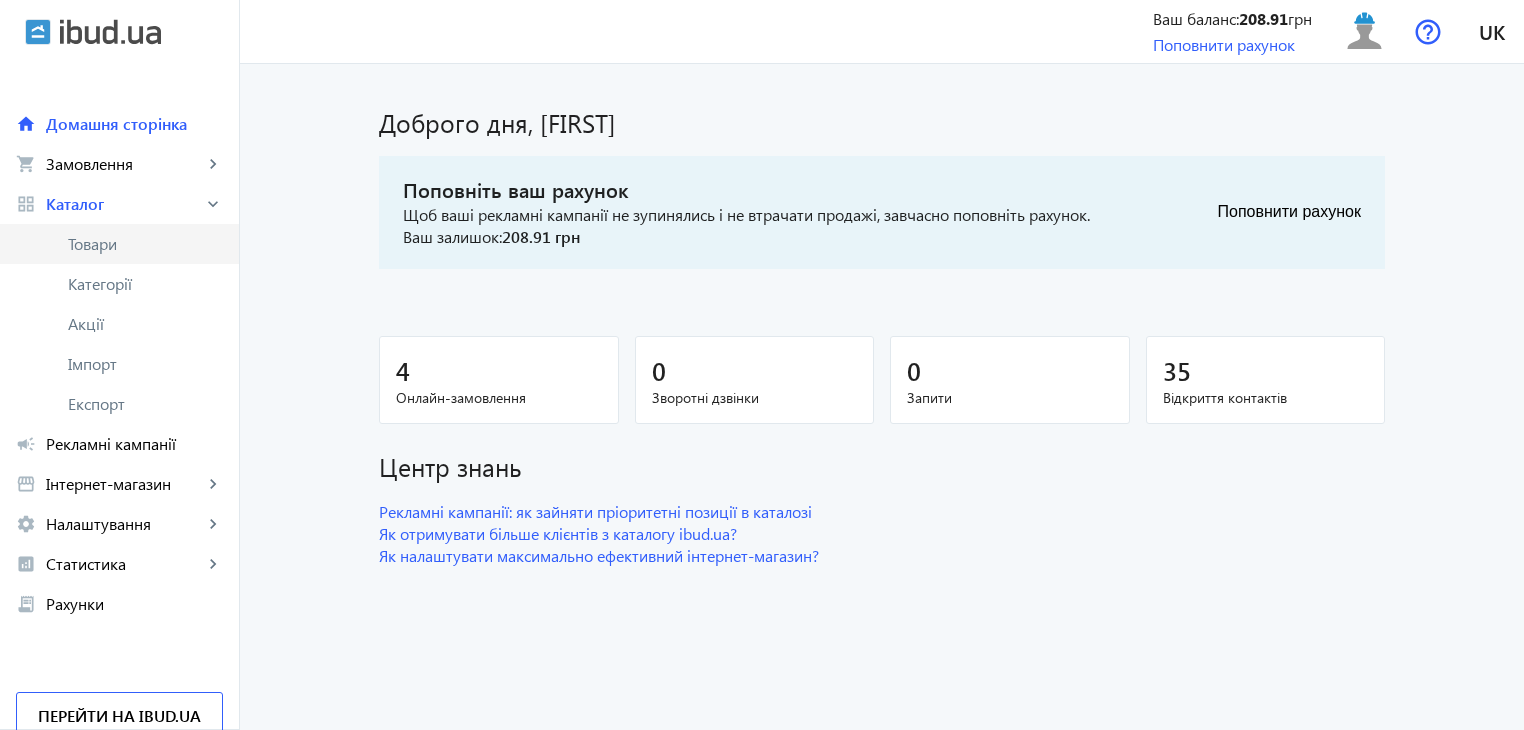 click on "Товари" 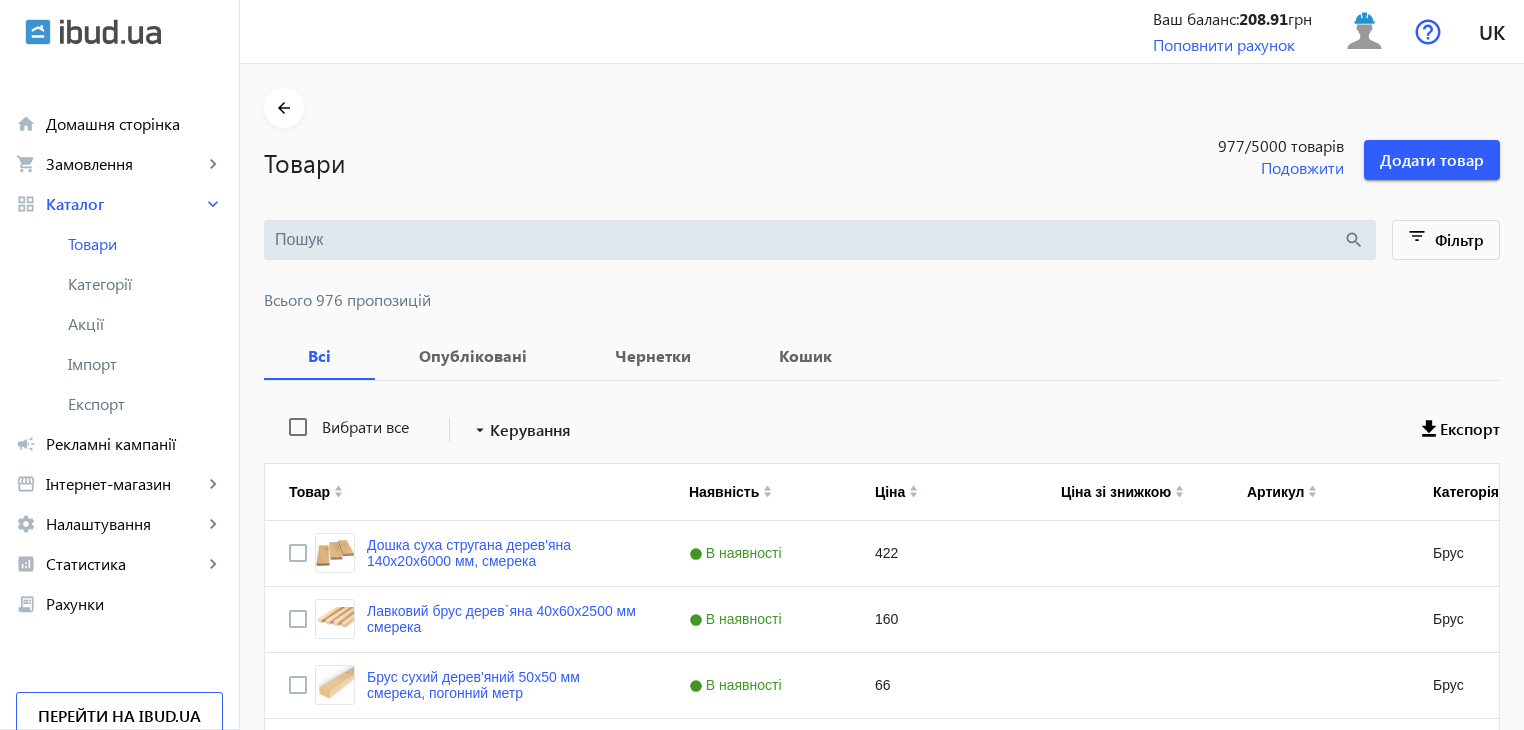 click at bounding box center (809, 240) 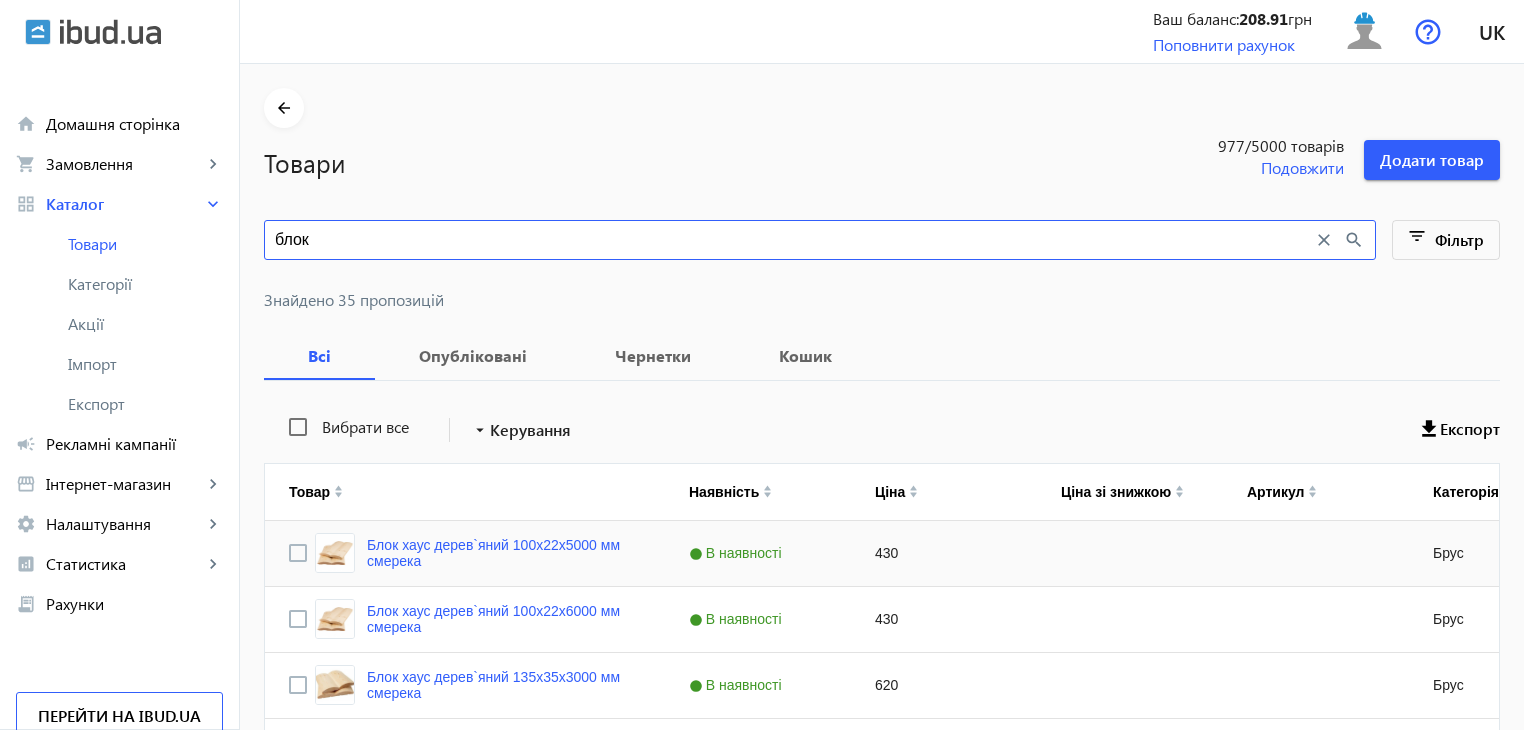type on "блок" 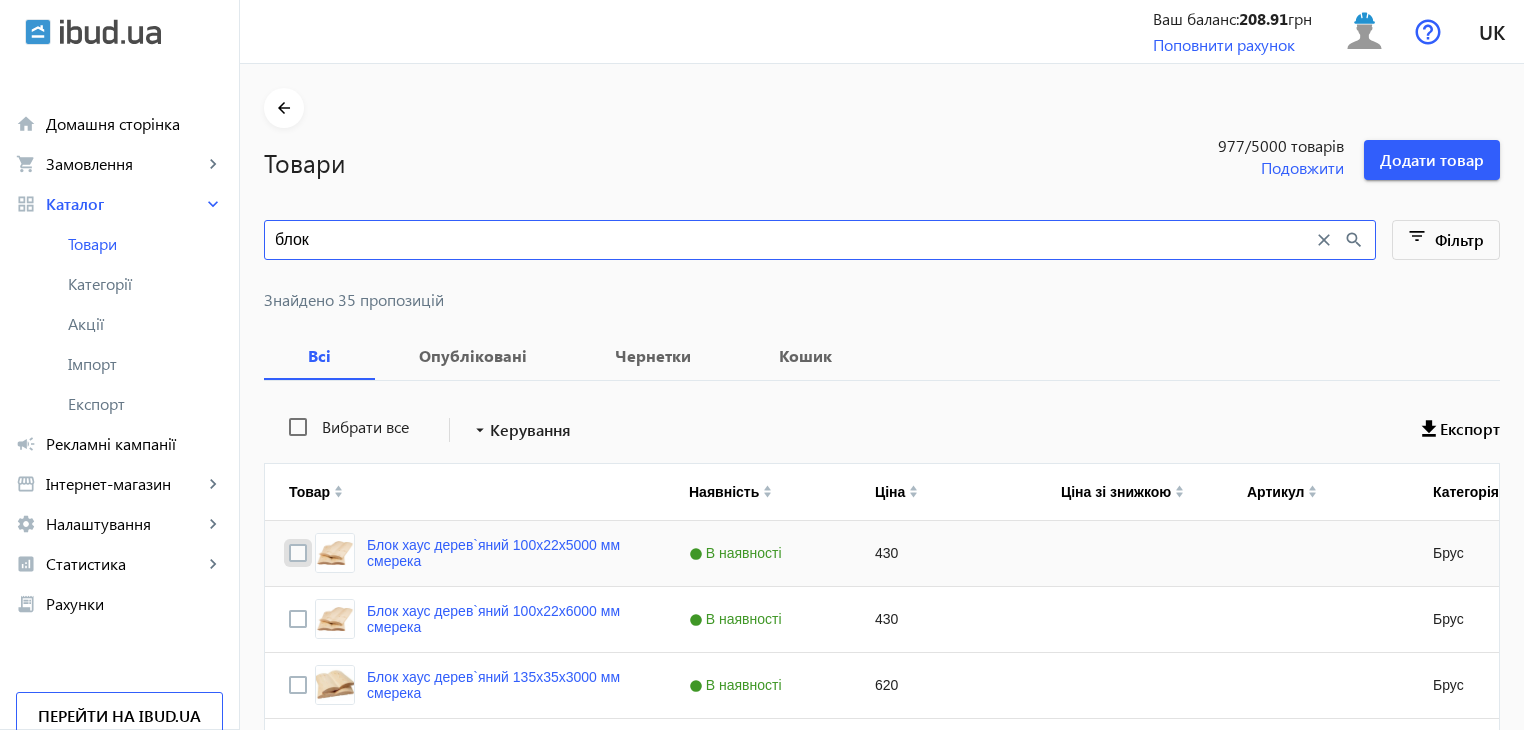 click at bounding box center (298, 553) 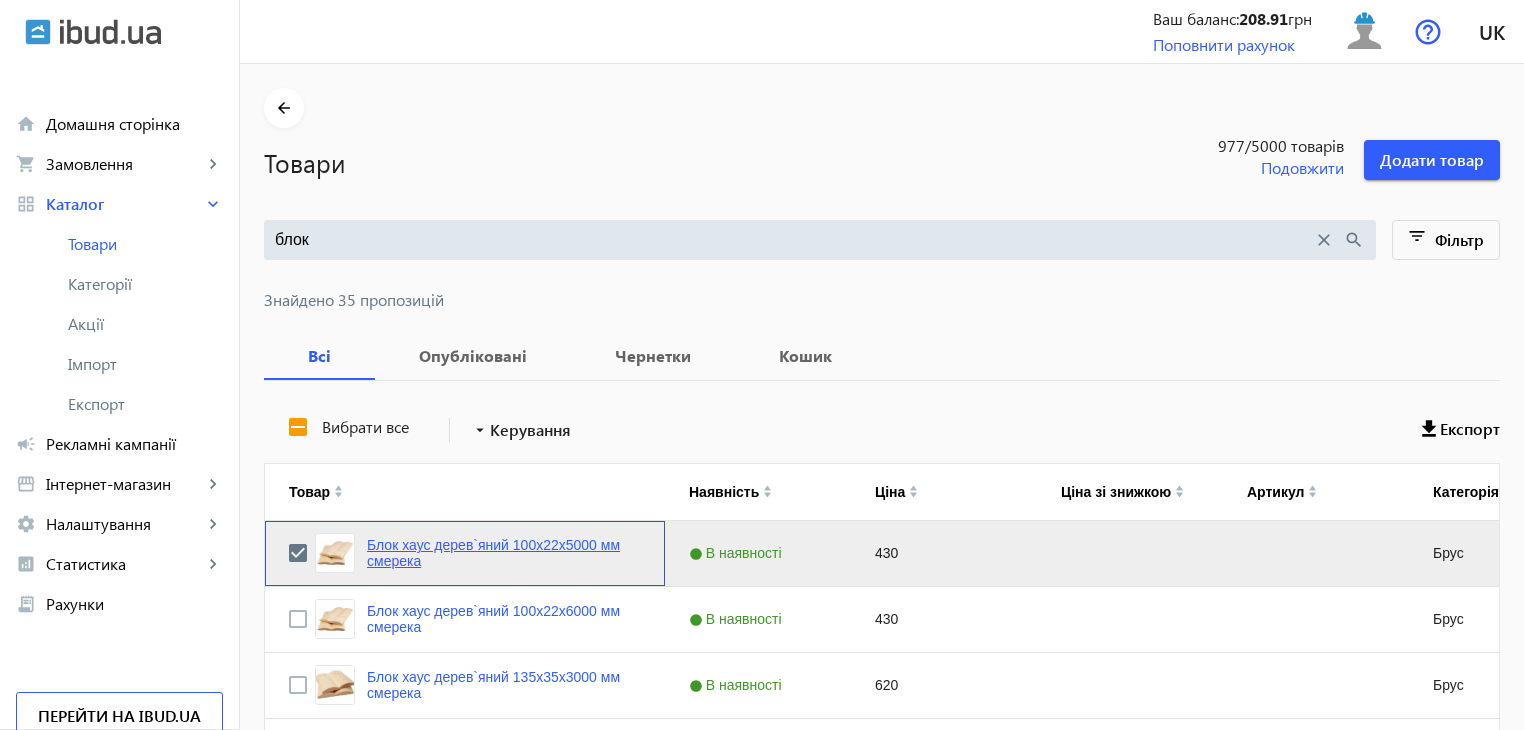 click on "Блок хаус дерев`яний 100x22x5000 мм смерека" 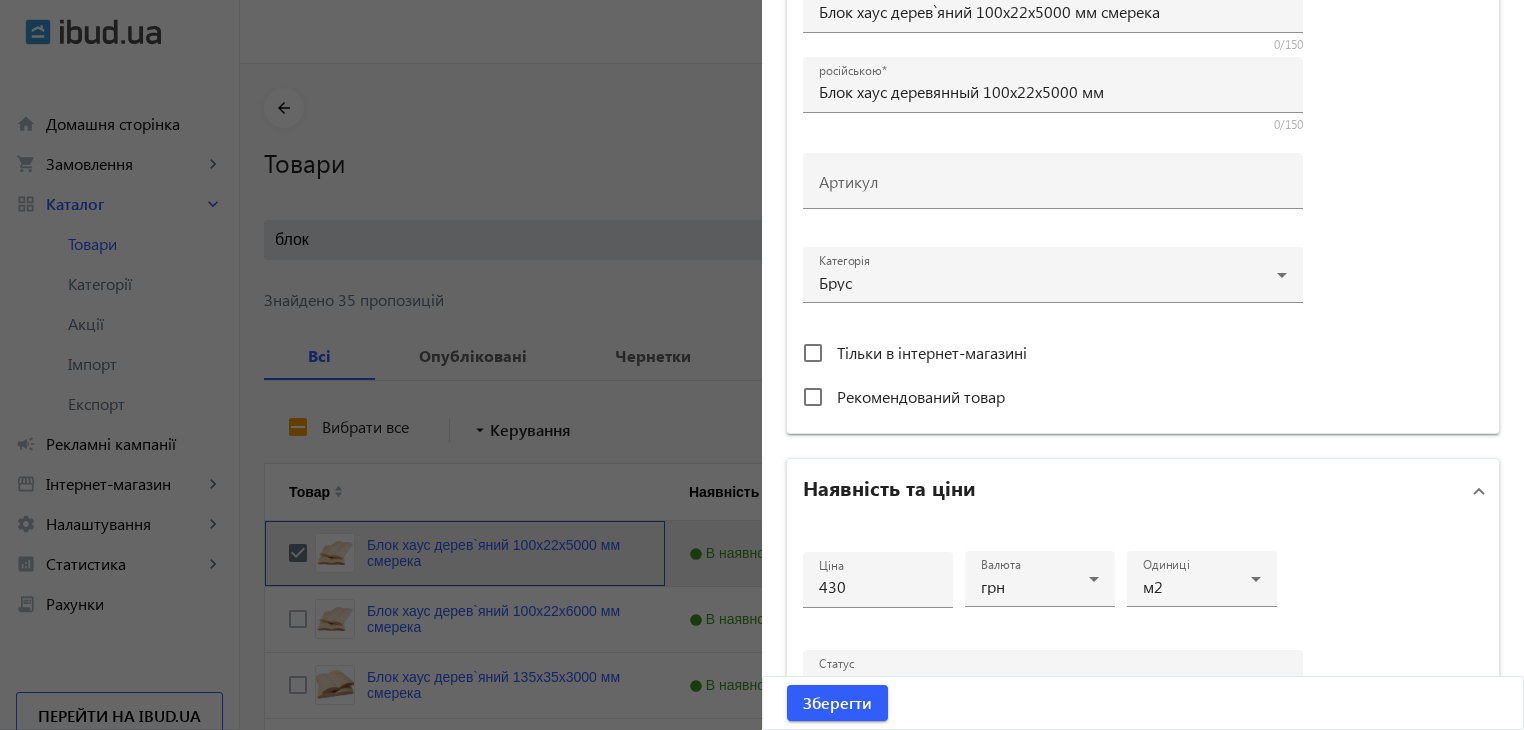 scroll, scrollTop: 700, scrollLeft: 0, axis: vertical 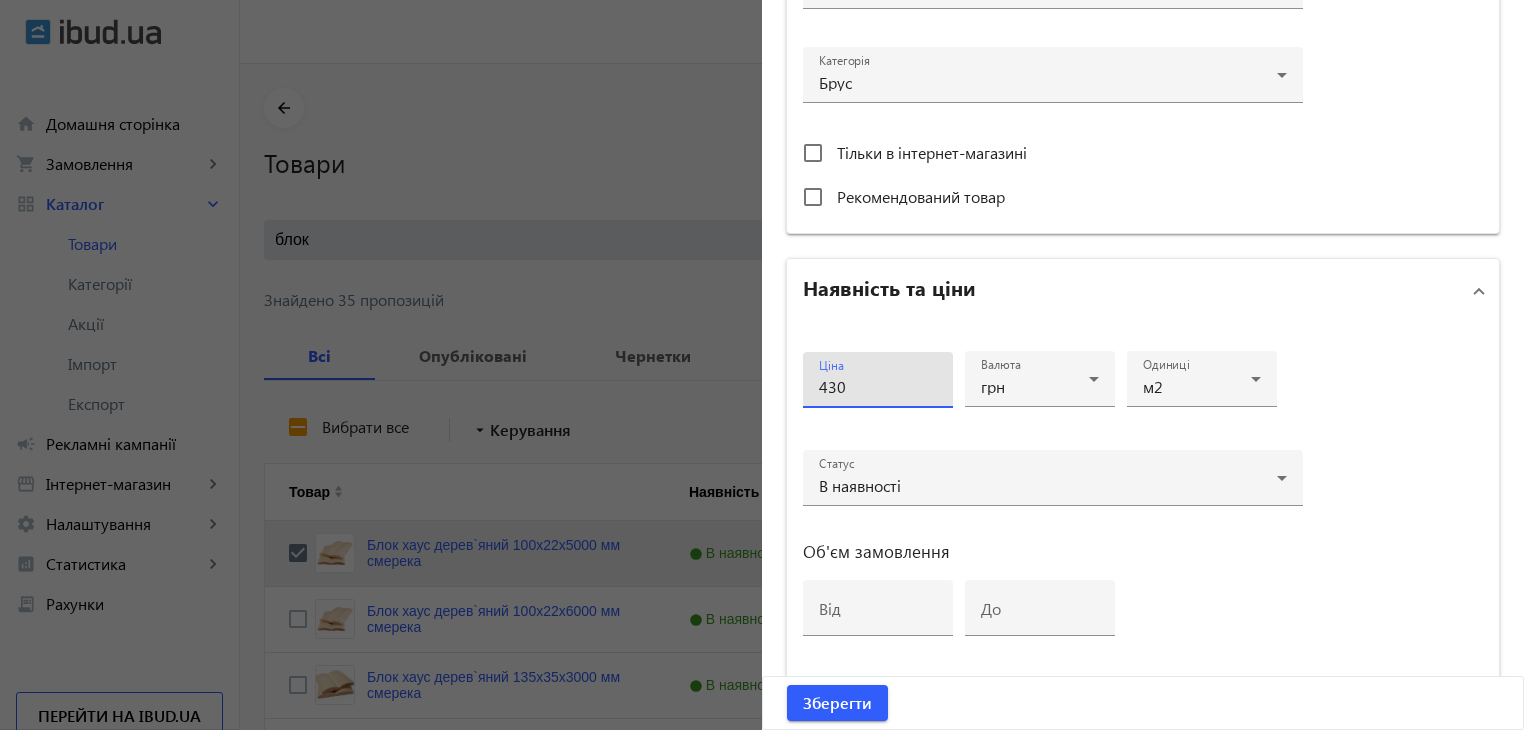 drag, startPoint x: 861, startPoint y: 389, endPoint x: 795, endPoint y: 384, distance: 66.189125 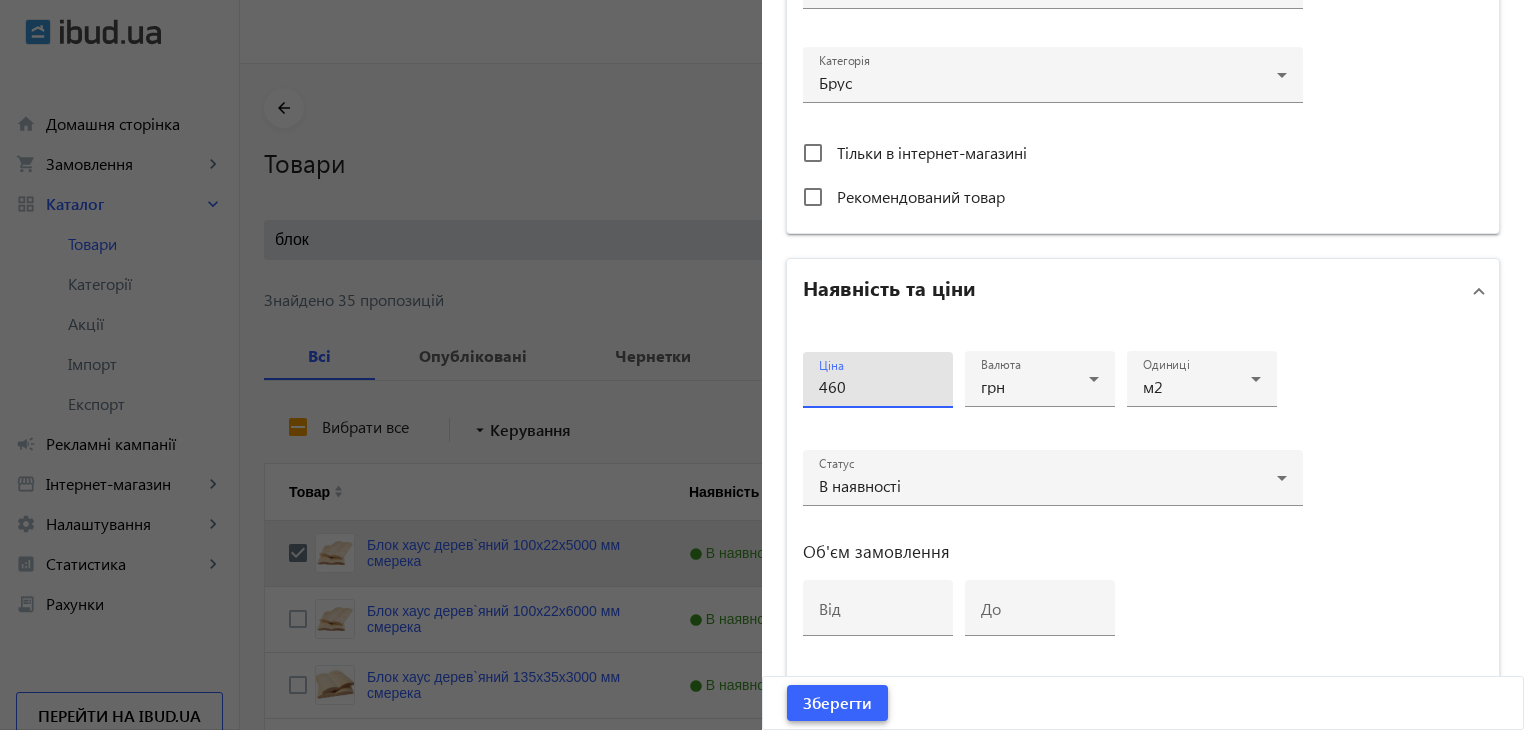 type on "460" 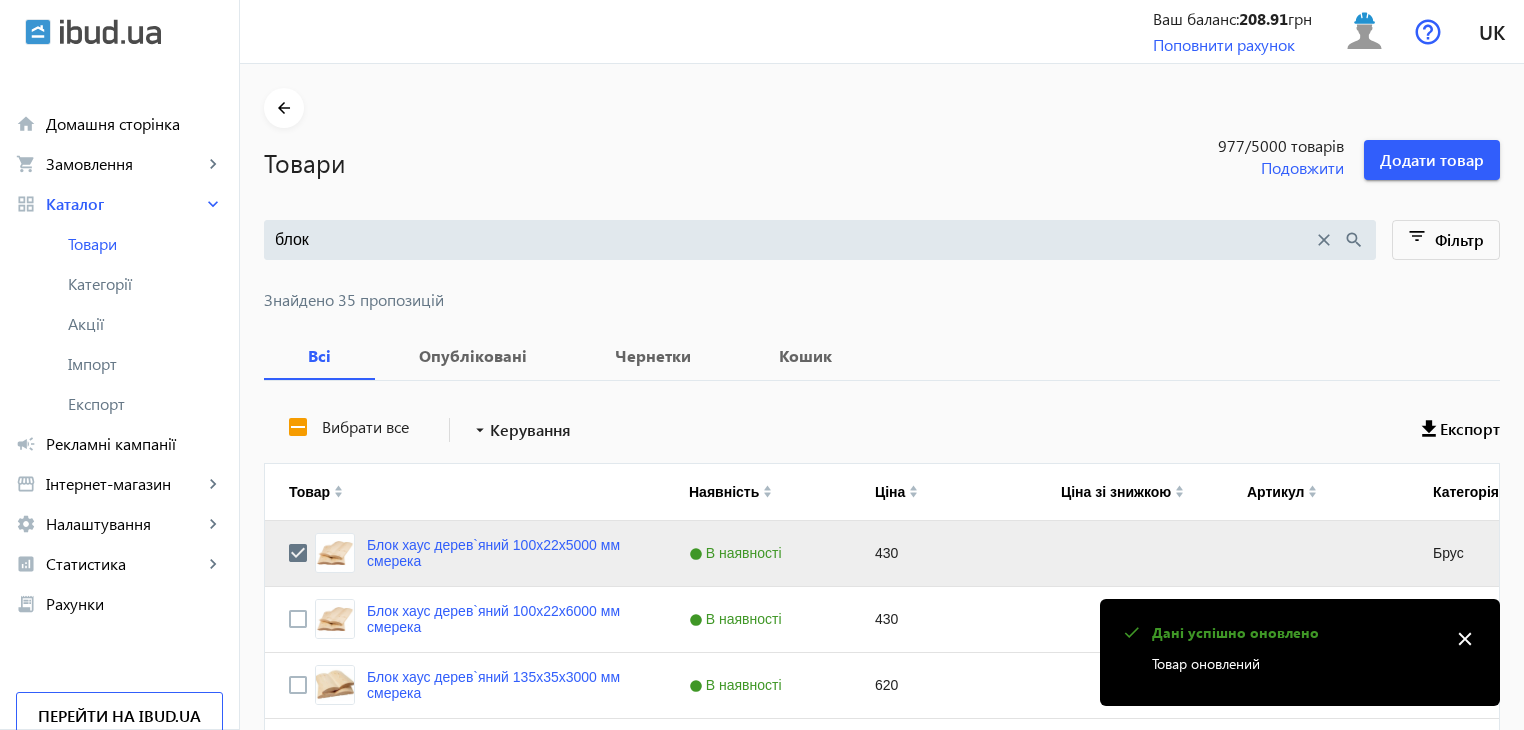 scroll, scrollTop: 0, scrollLeft: 0, axis: both 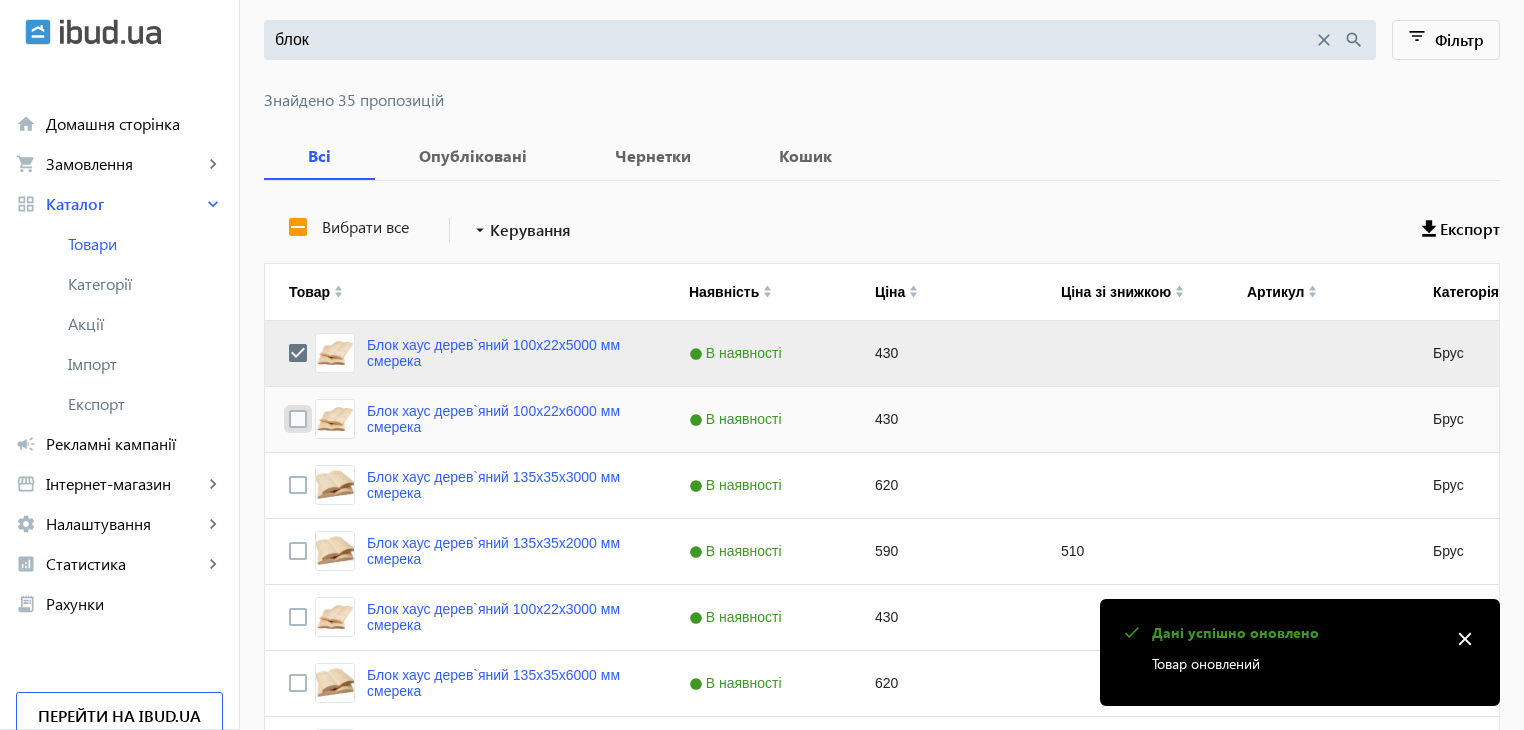 click at bounding box center [298, 419] 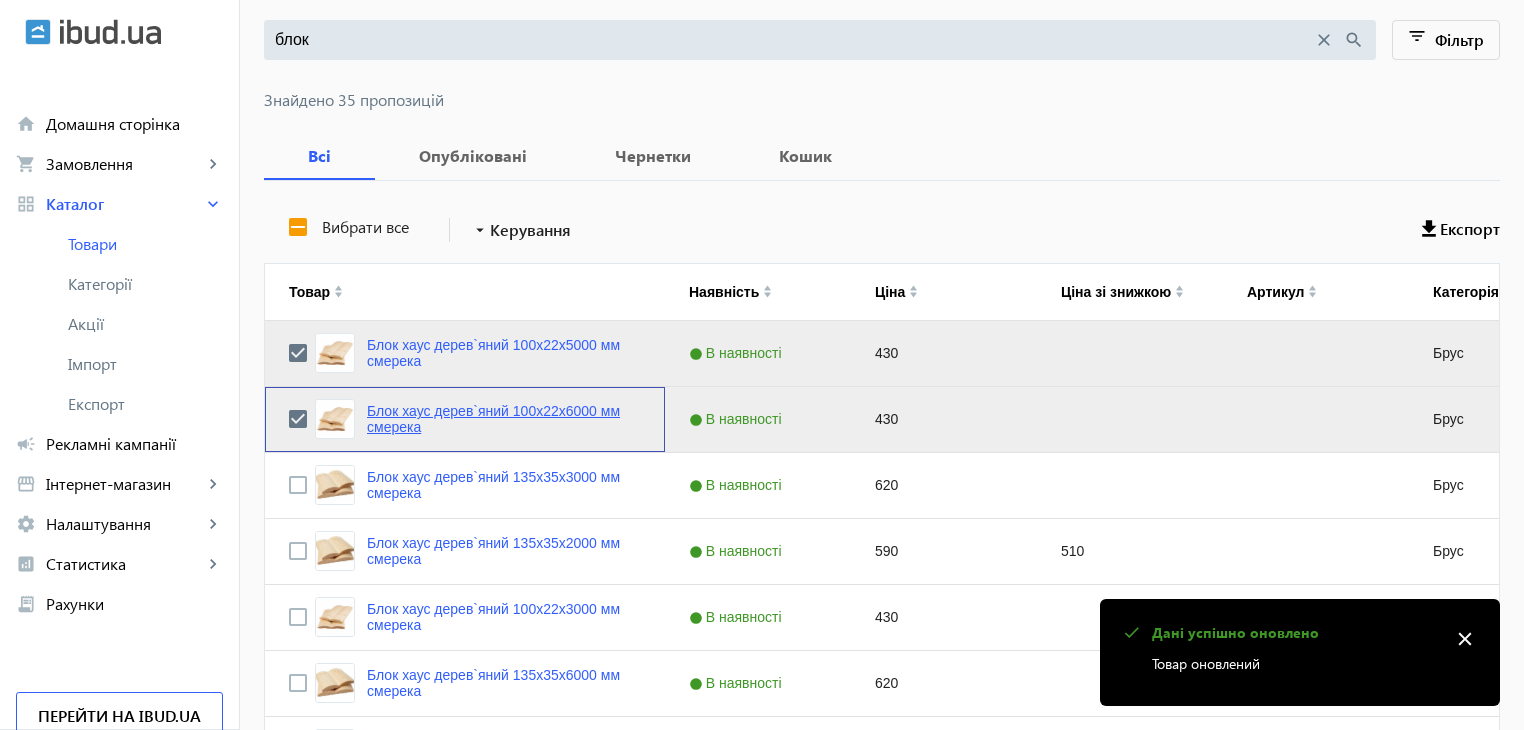 click on "Блок хаус дерев`яний 100x22x6000 мм смерека" 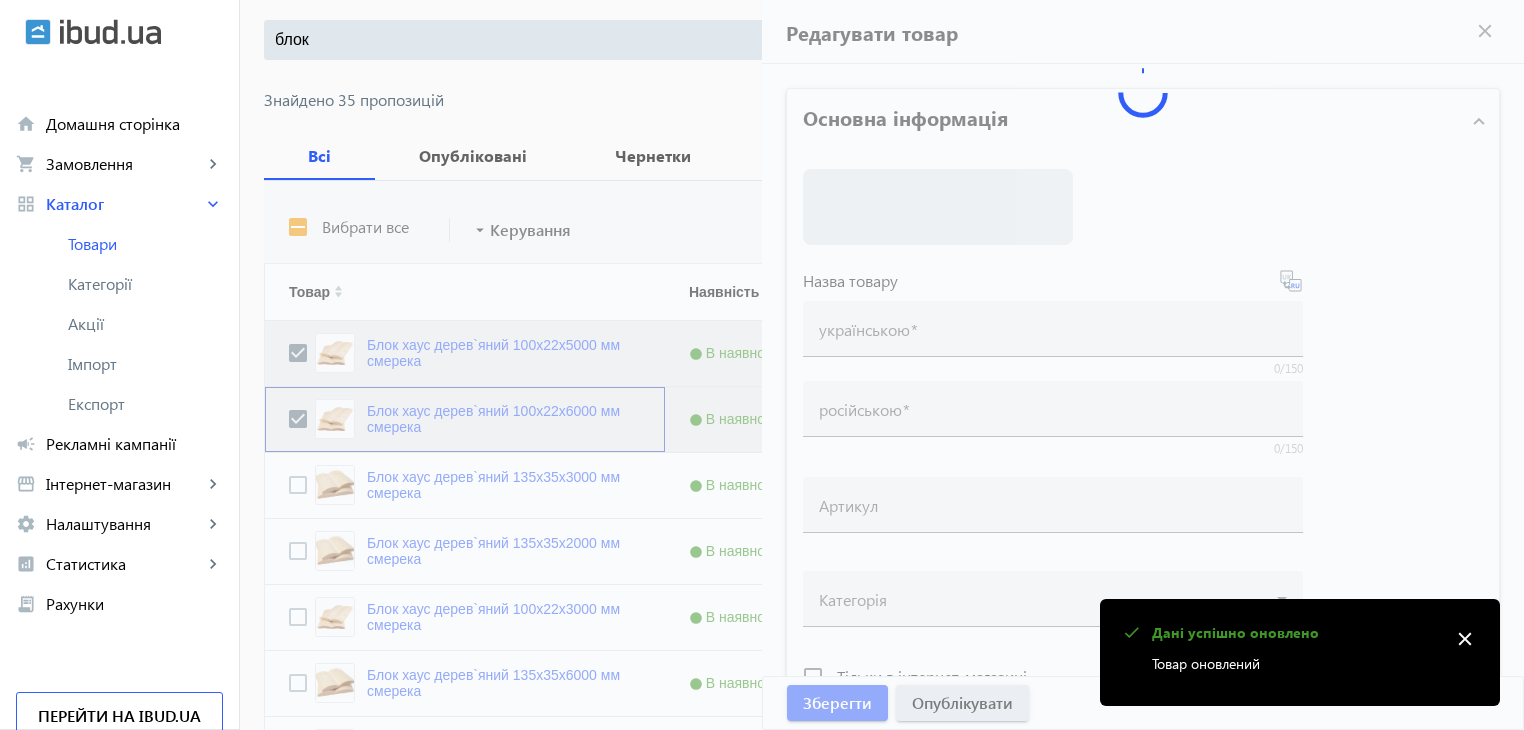 type on "Блок хаус дерев`яний 100x22x6000 мм смерека" 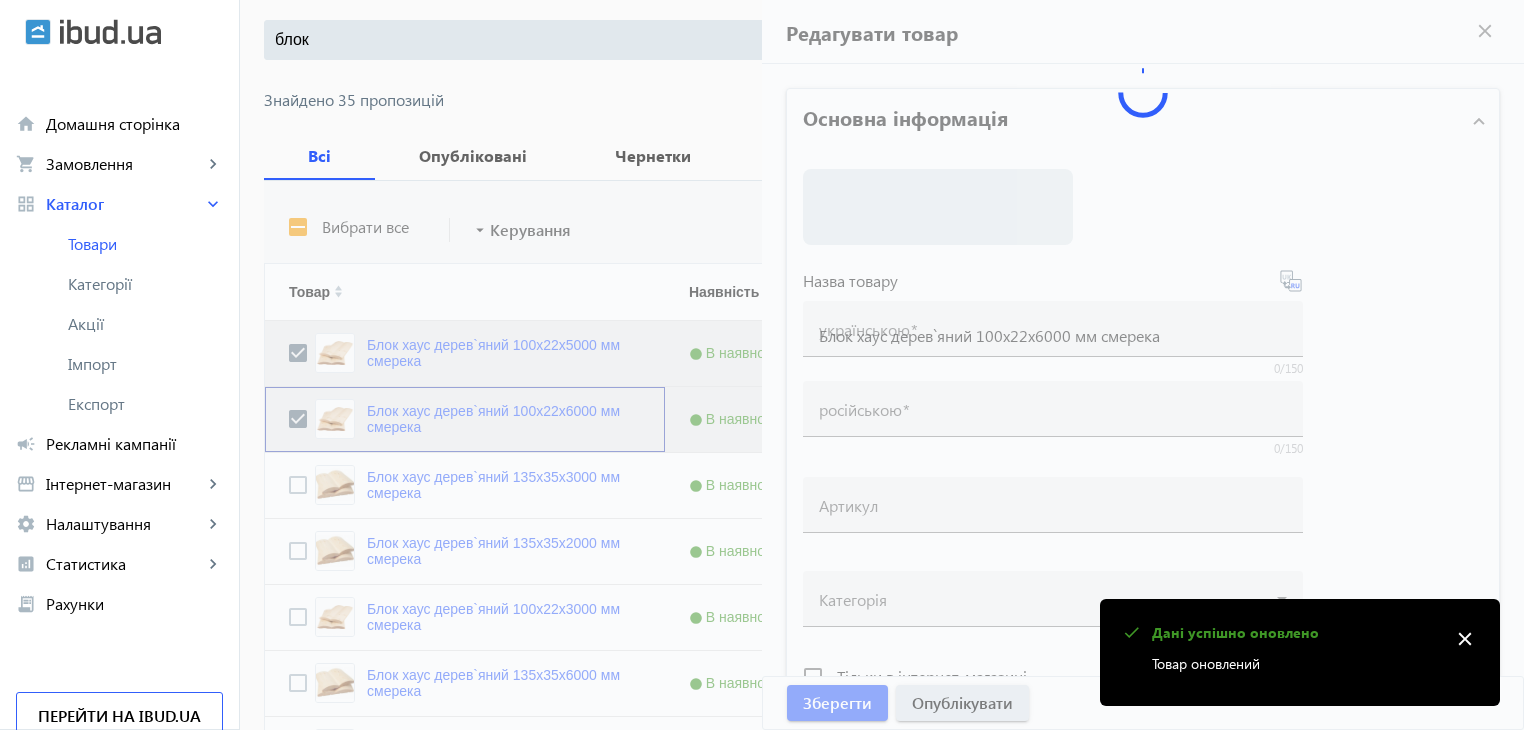 type on "Блок хаус деревянный 100x22x6000 мм" 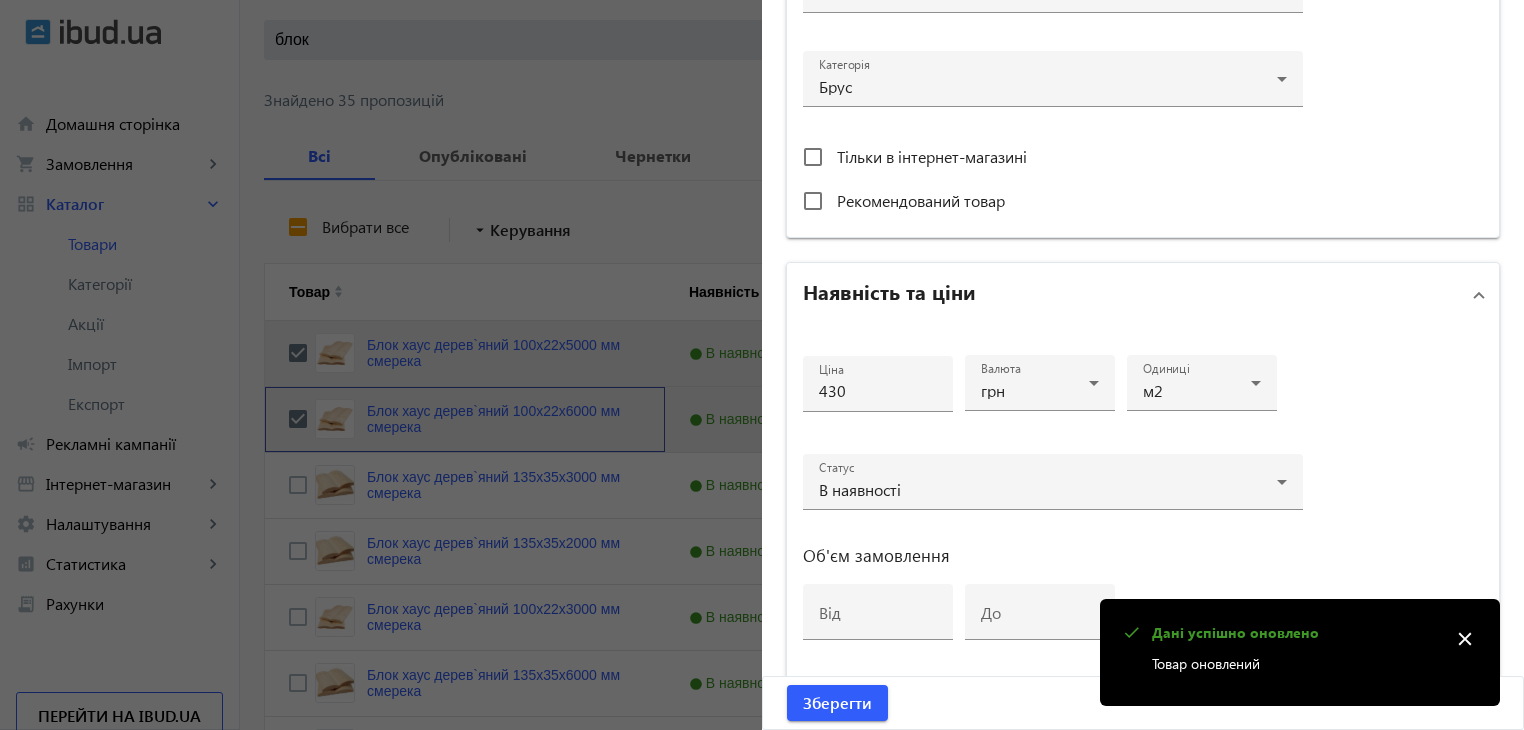 scroll, scrollTop: 700, scrollLeft: 0, axis: vertical 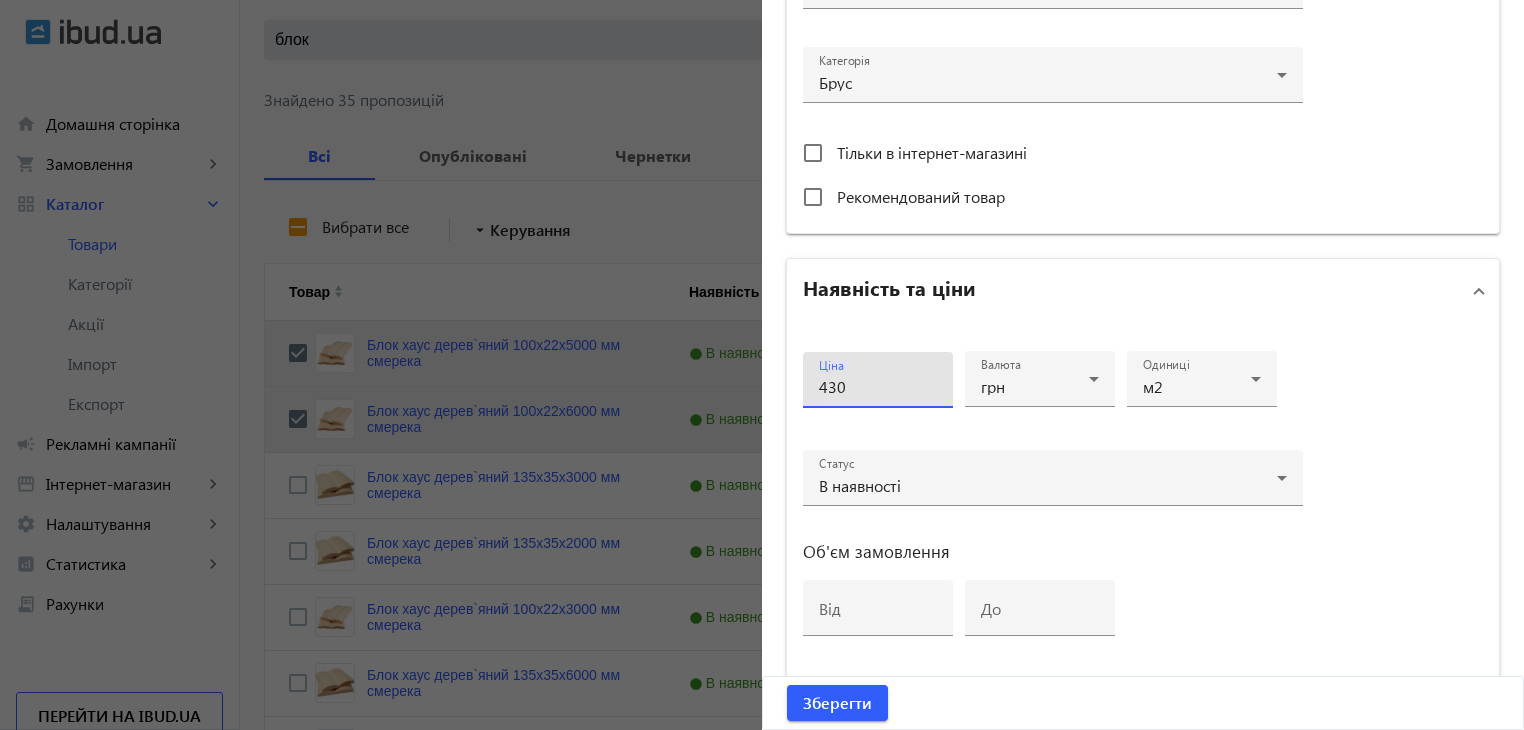drag, startPoint x: 853, startPoint y: 382, endPoint x: 752, endPoint y: 381, distance: 101.00495 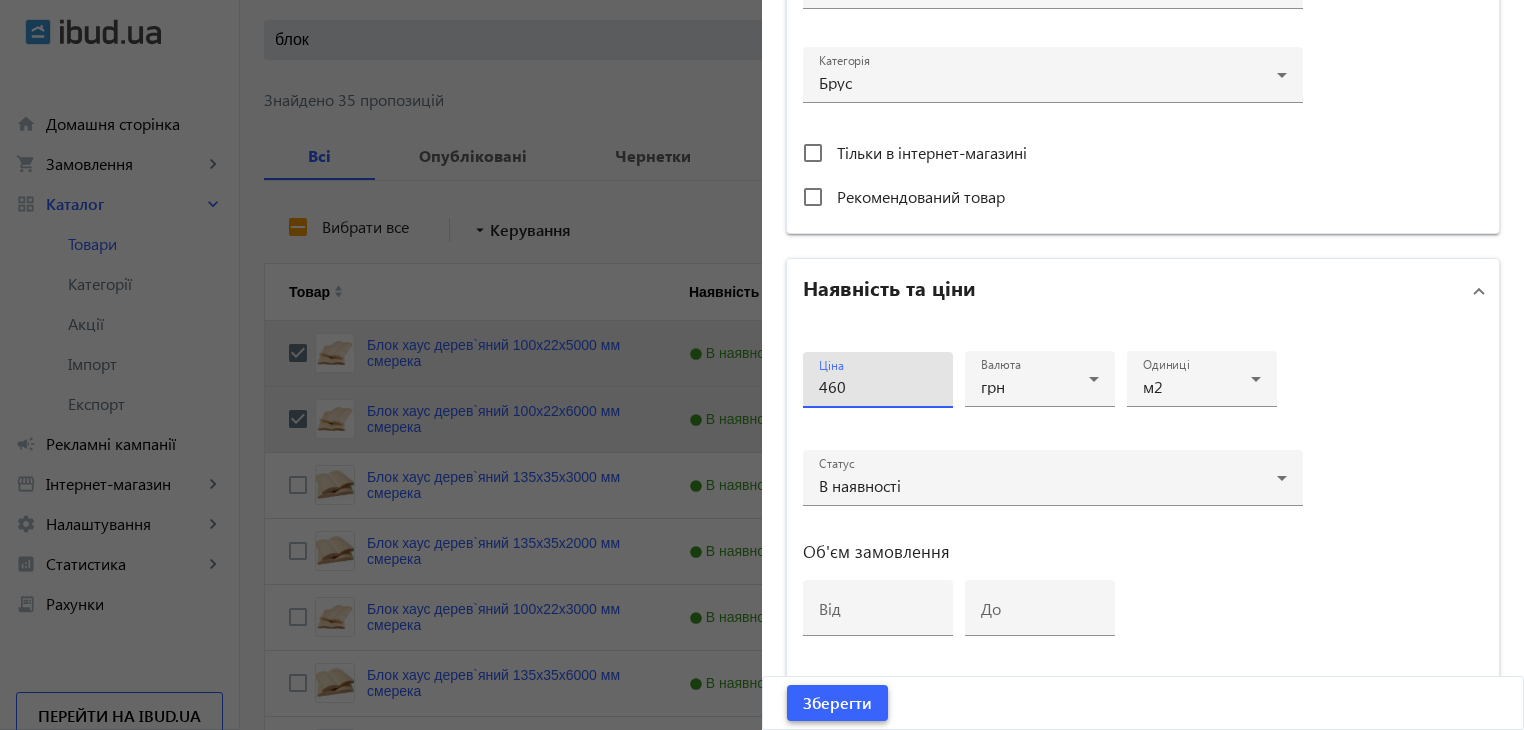 type on "460" 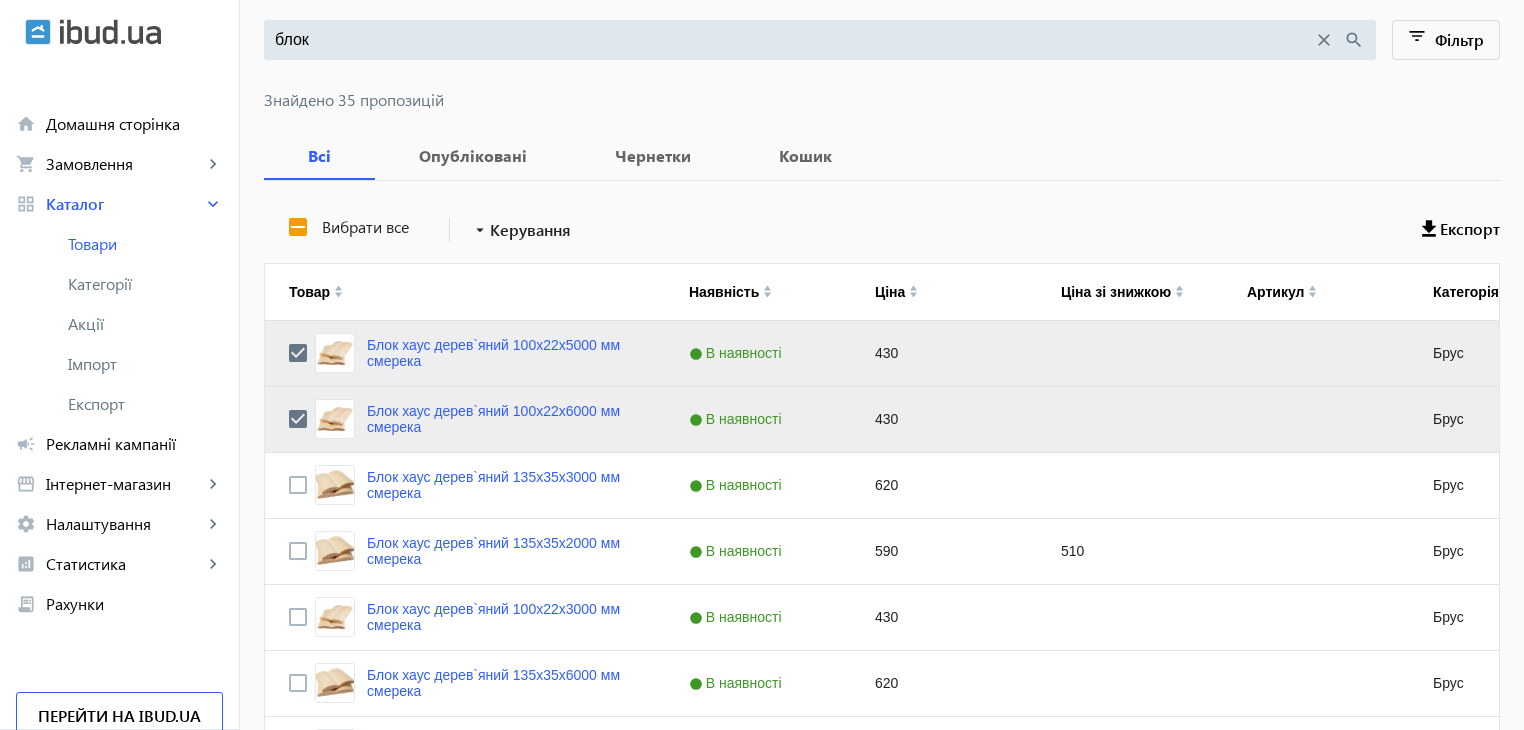 scroll, scrollTop: 0, scrollLeft: 0, axis: both 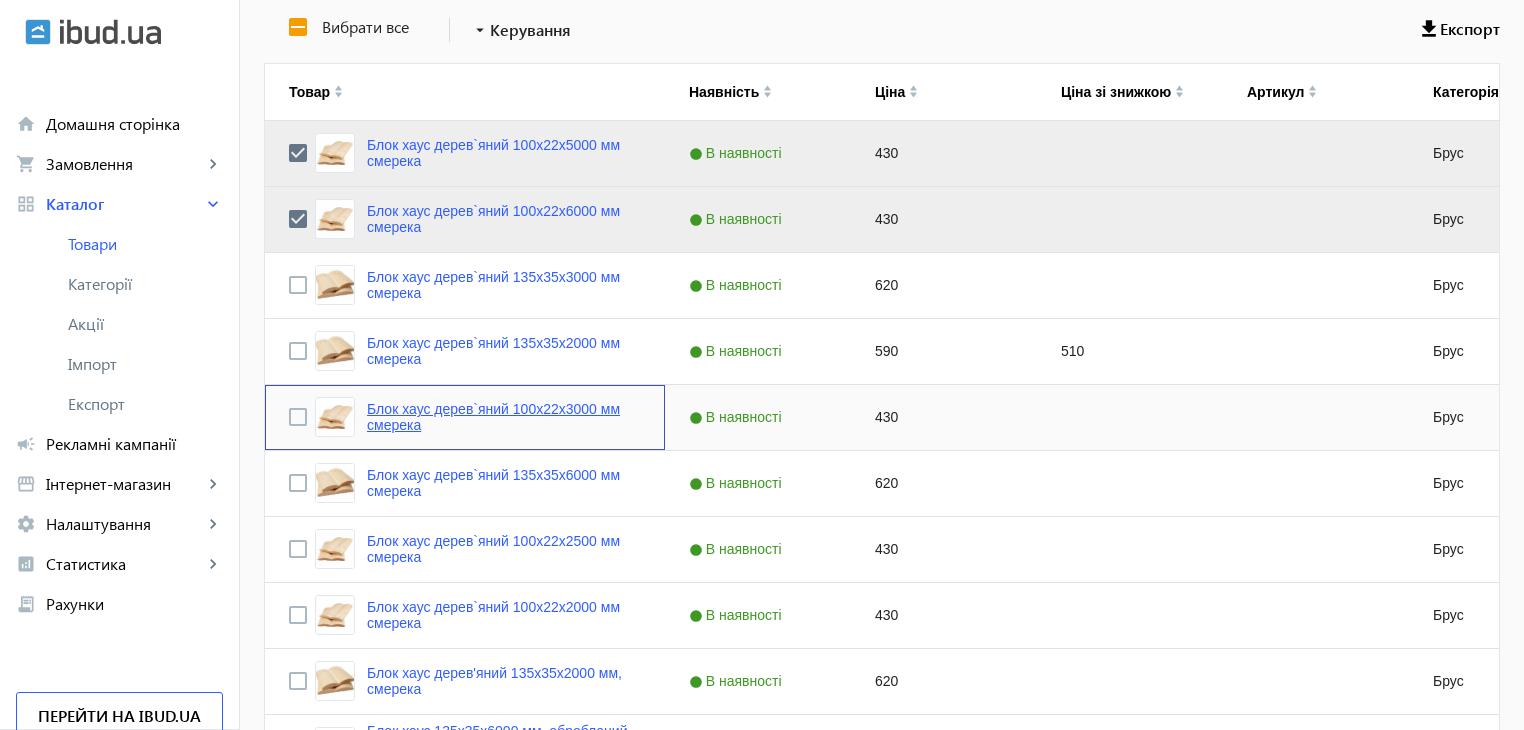 click on "Блок хаус дерев`яний 100x22x3000 мм смерека" 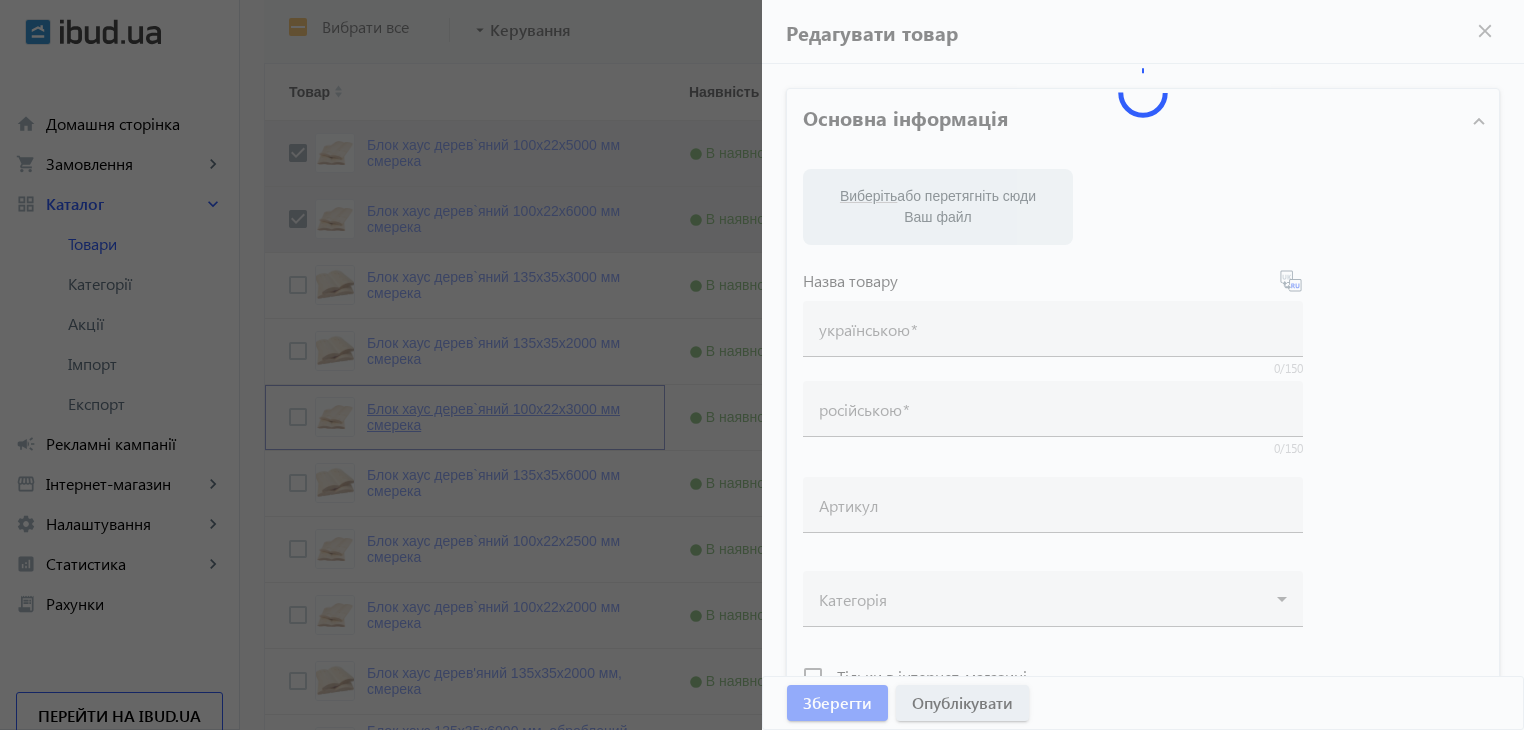 type on "Блок хаус дерев`яний 100x22x3000 мм смерека" 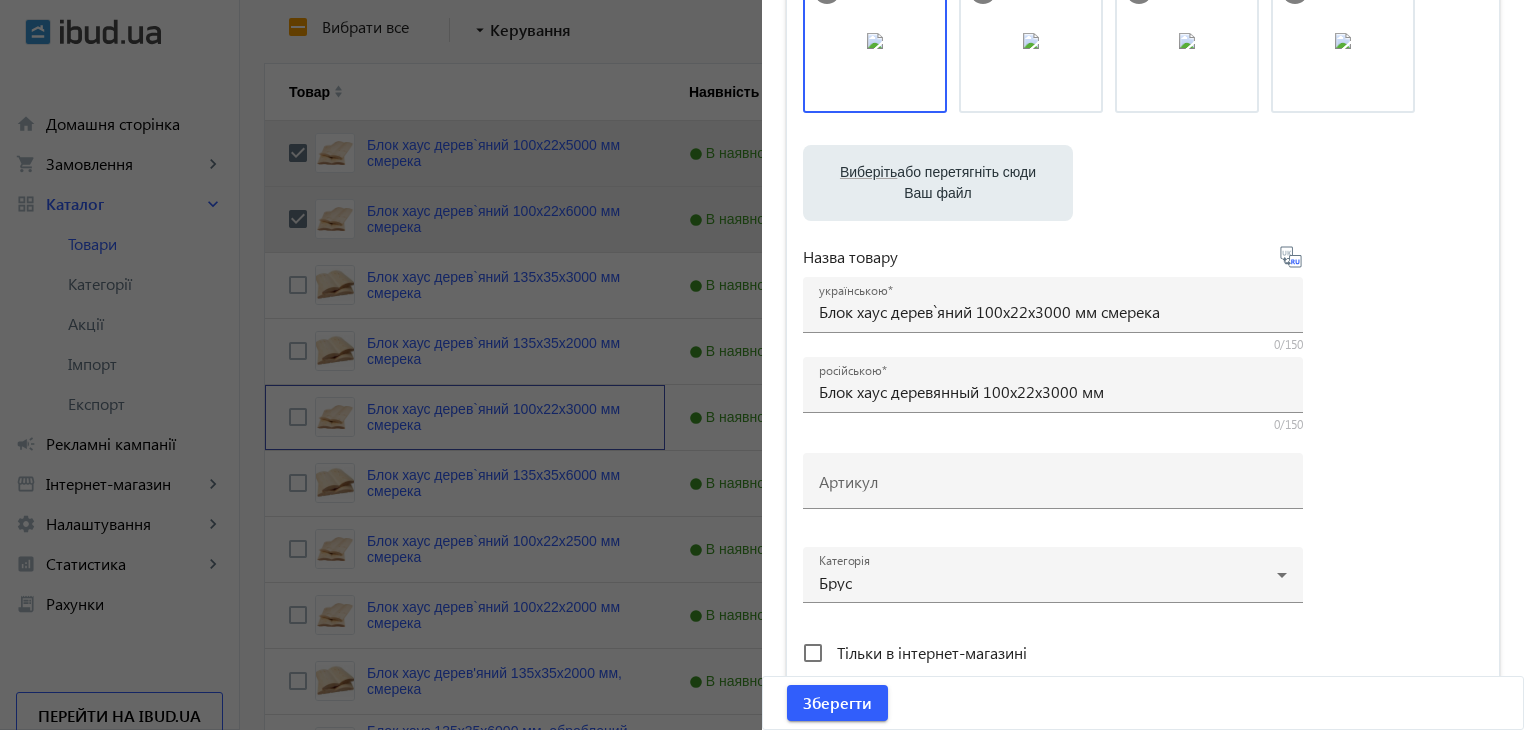 scroll, scrollTop: 600, scrollLeft: 0, axis: vertical 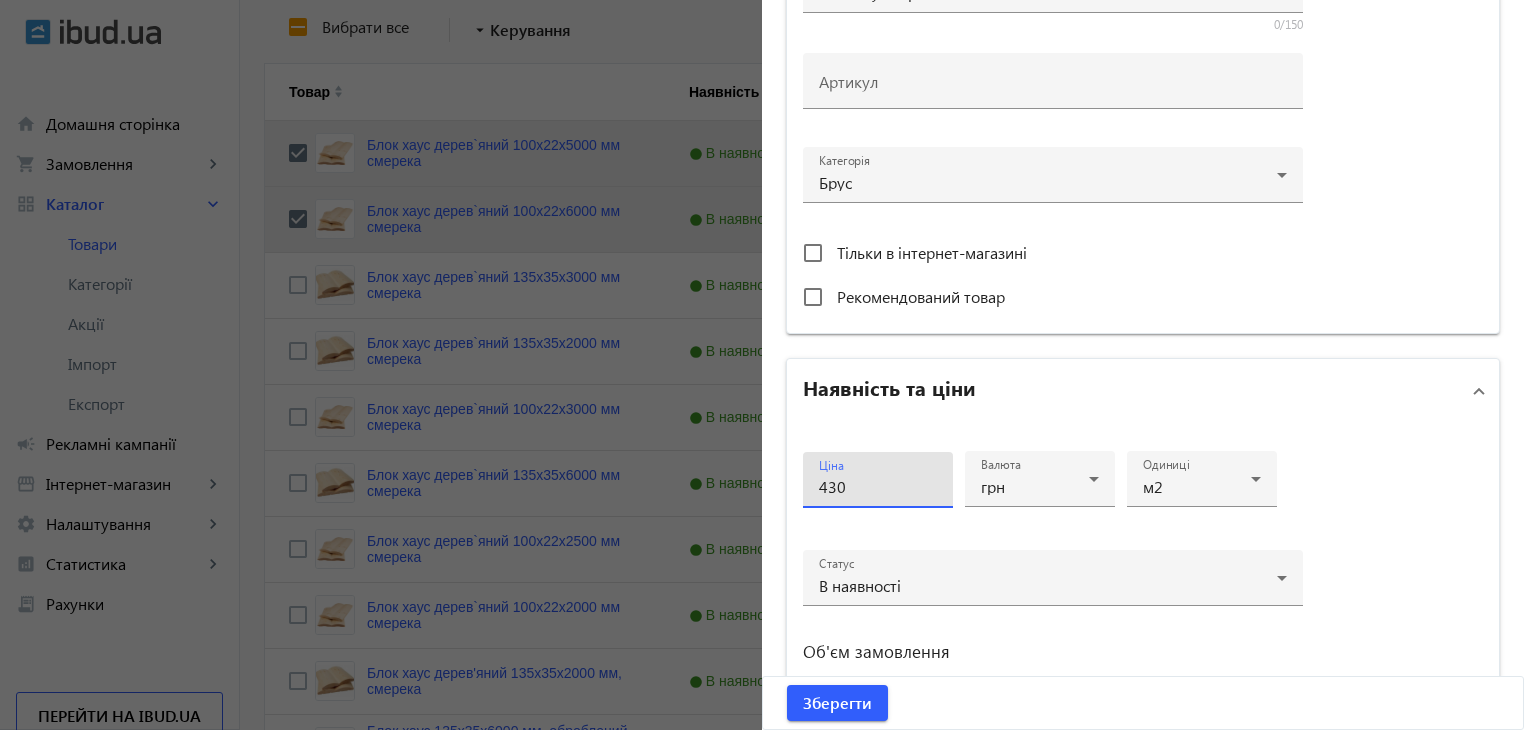 drag, startPoint x: 860, startPoint y: 484, endPoint x: 719, endPoint y: 484, distance: 141 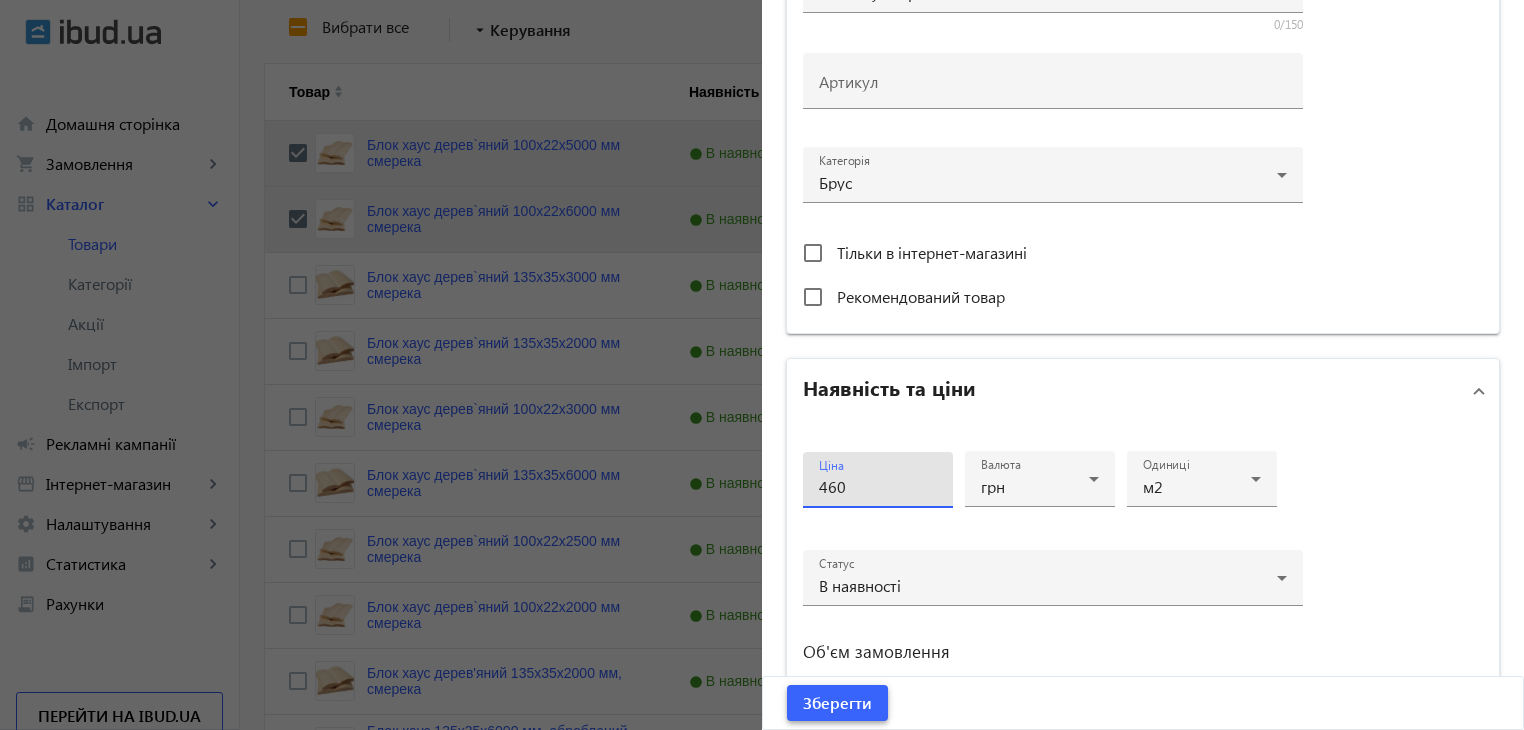 type on "460" 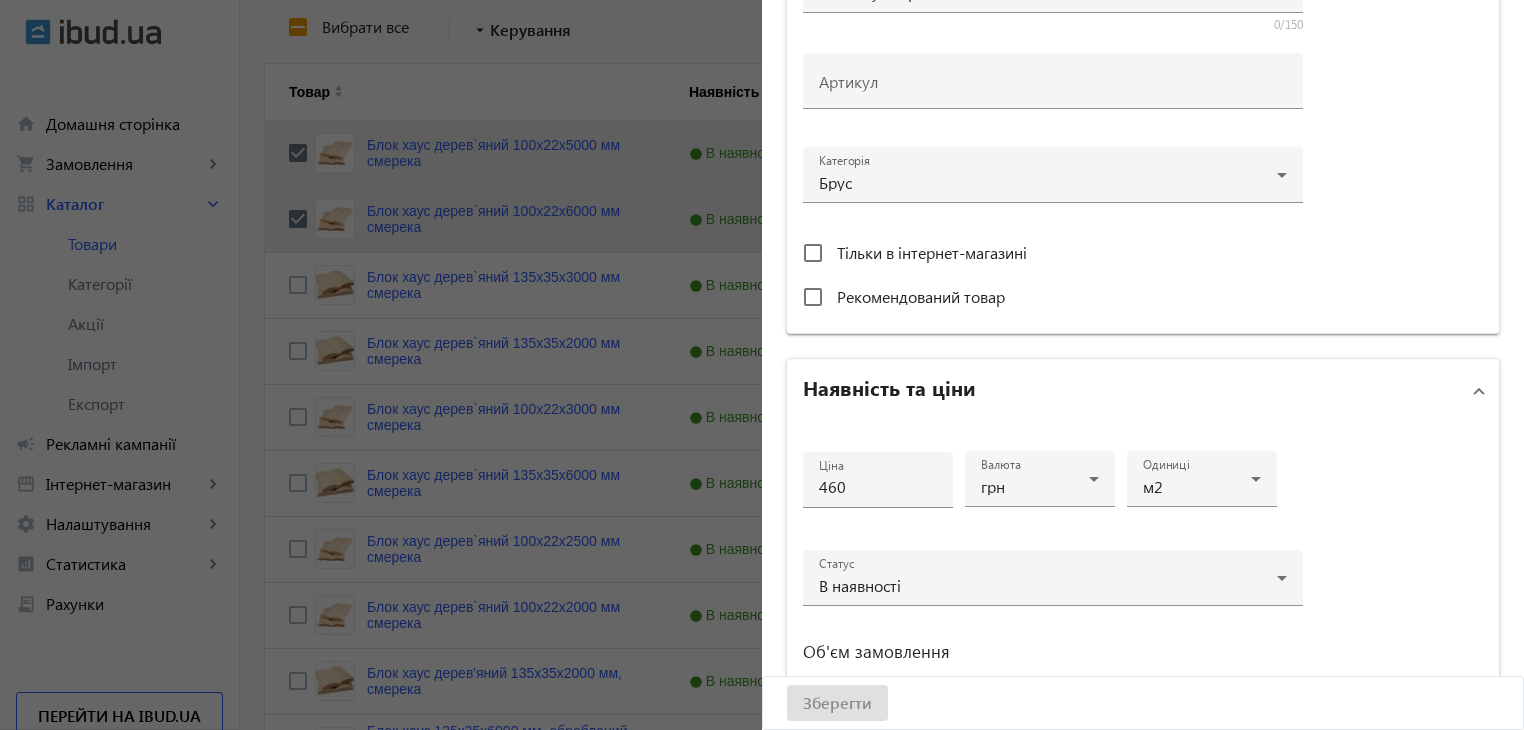 scroll, scrollTop: 0, scrollLeft: 0, axis: both 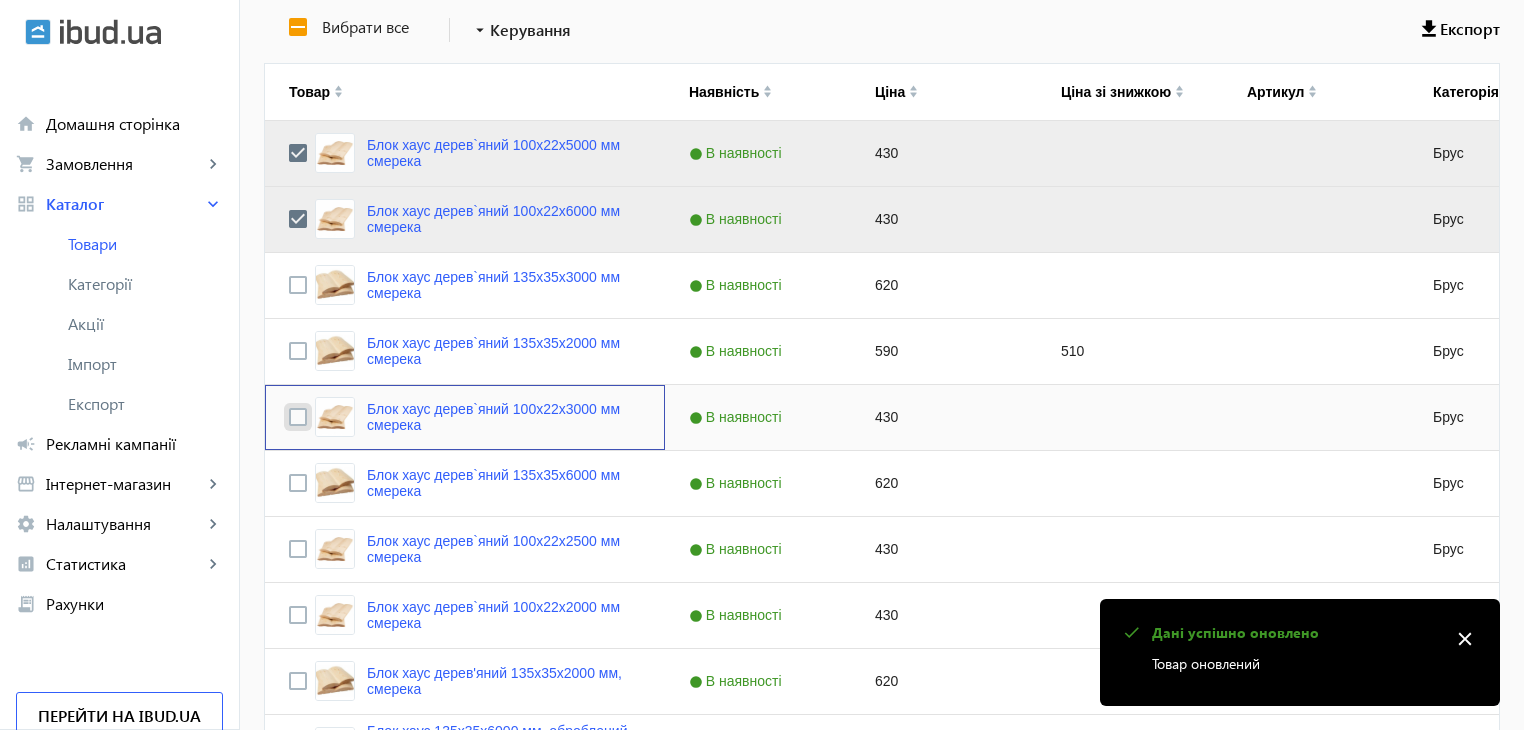 click at bounding box center (298, 417) 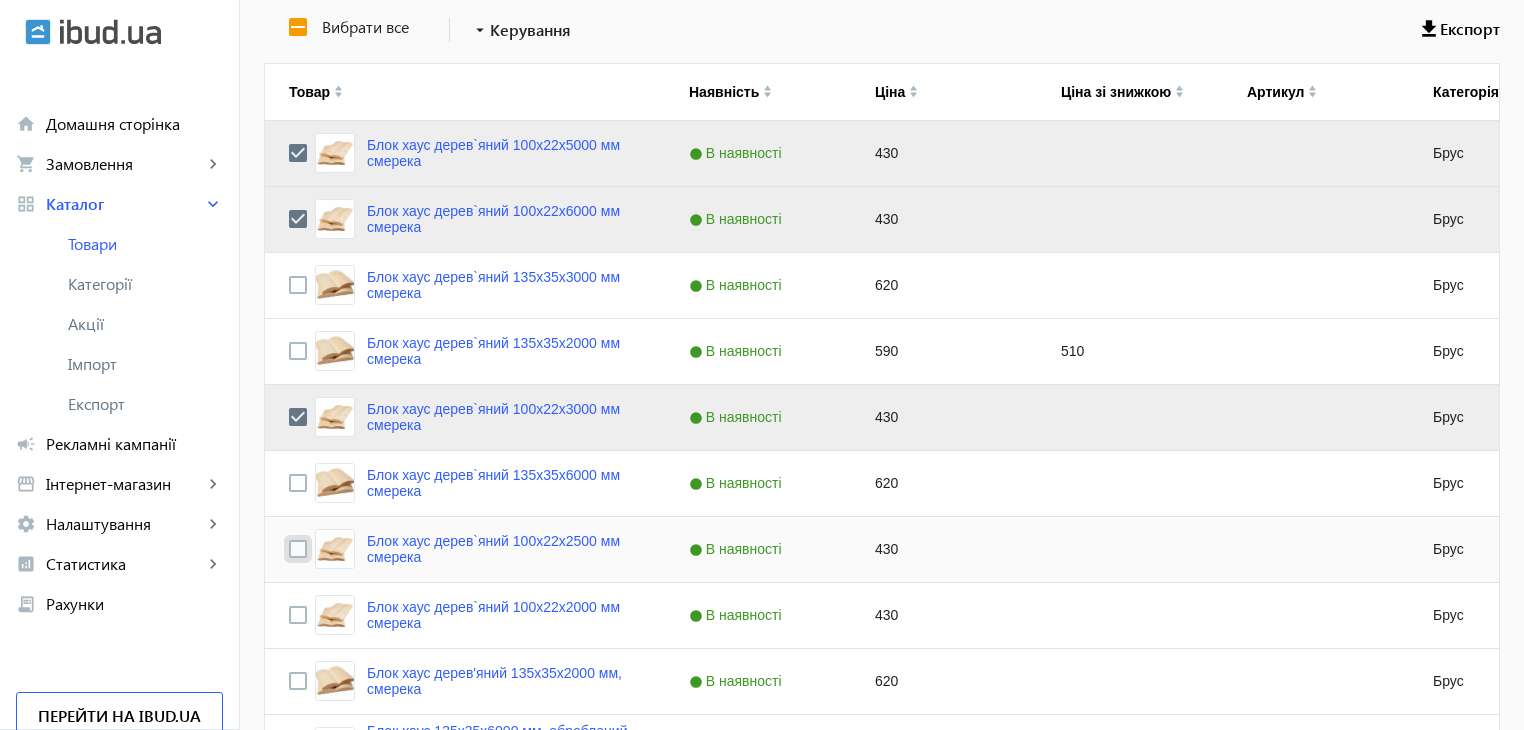 click at bounding box center (298, 549) 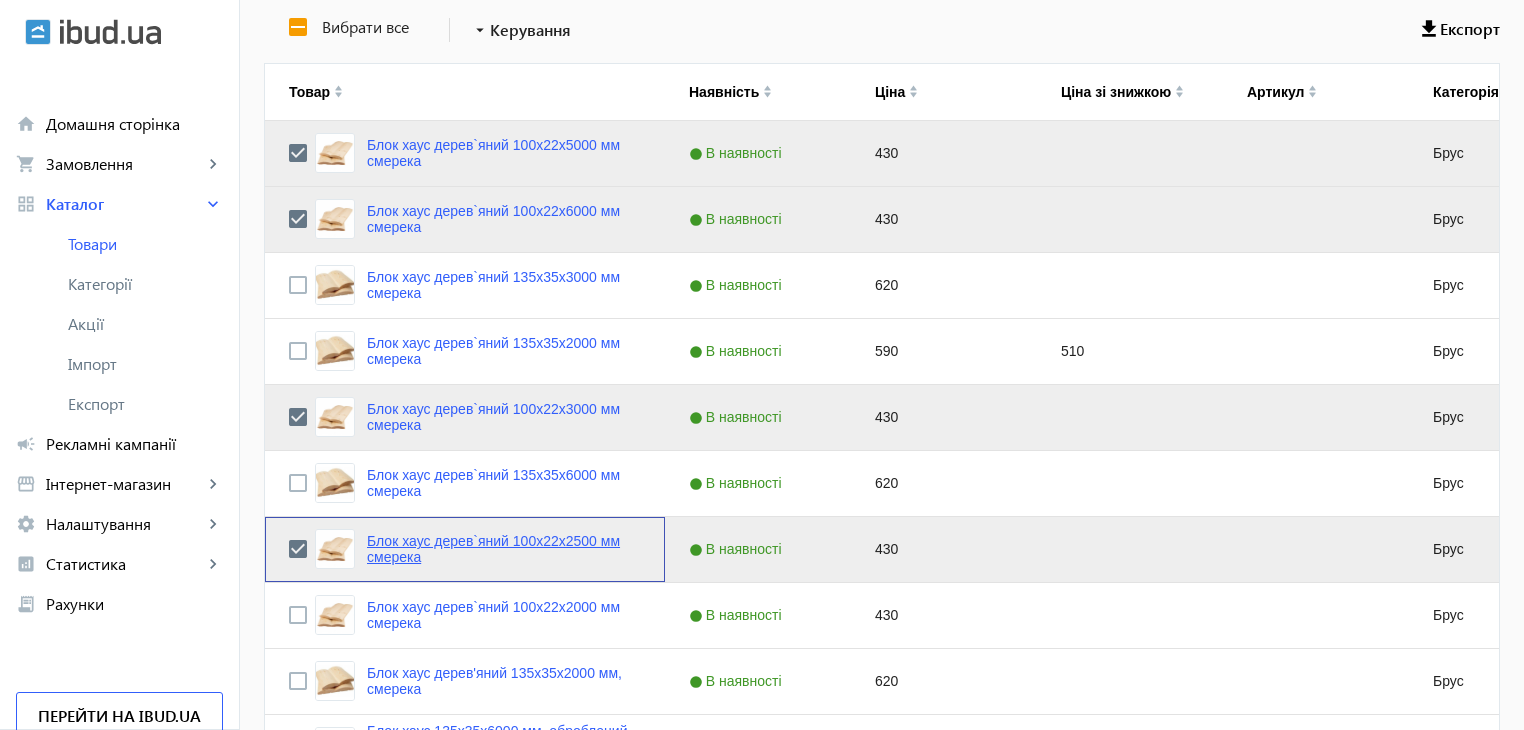 click on "Блок хаус дерев`яний 100x22x2500 мм смерека" 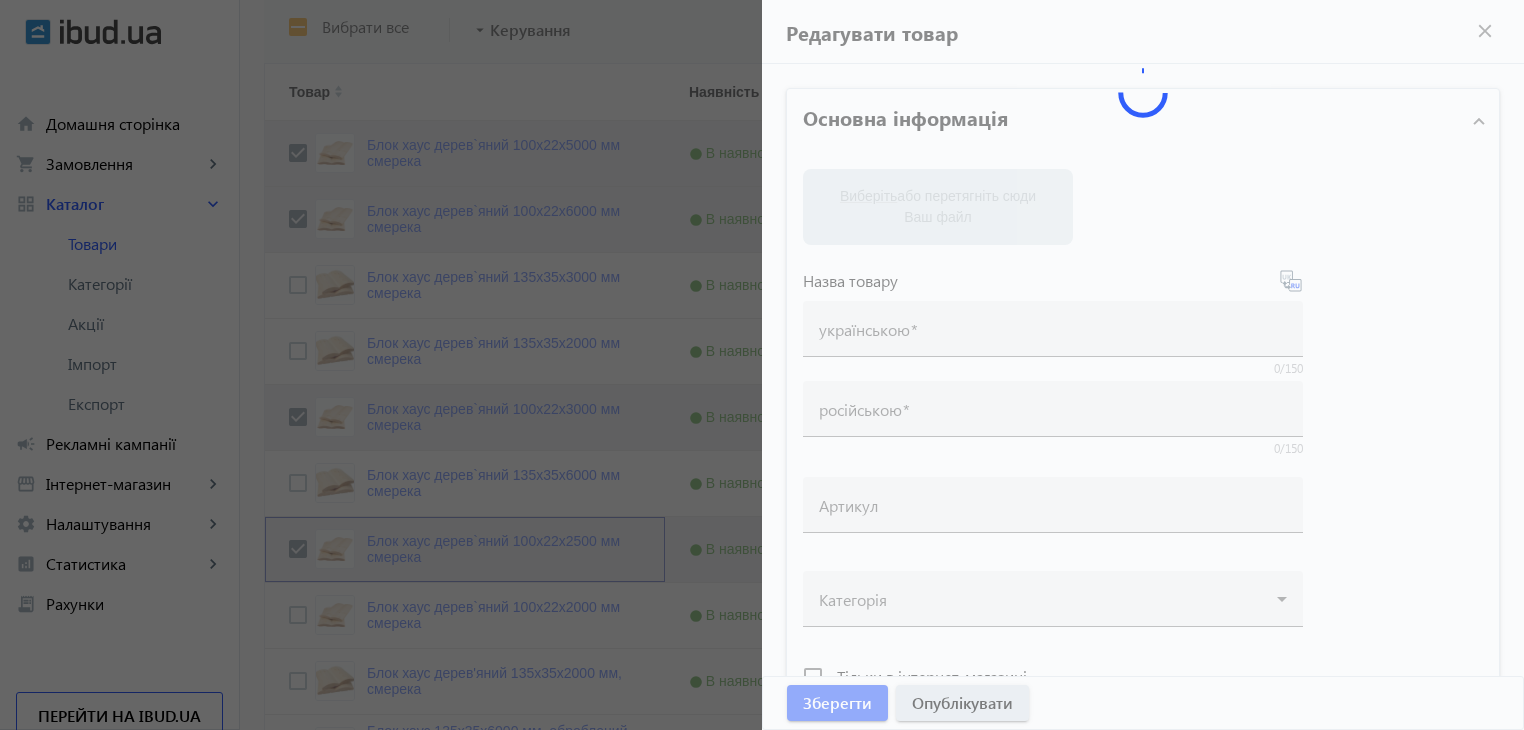 type on "Блок хаус дерев`яний 100x22x2500 мм смерека" 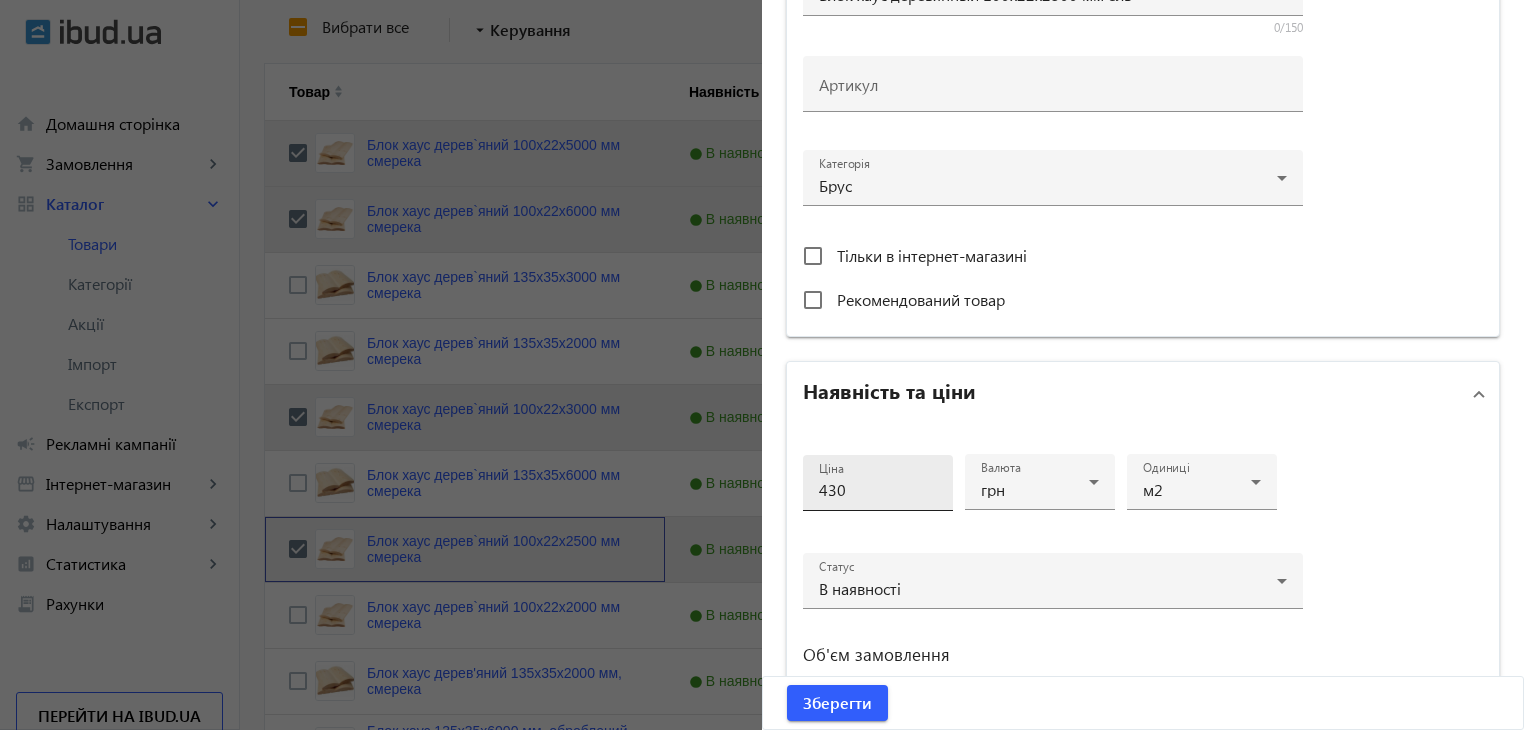 scroll, scrollTop: 600, scrollLeft: 0, axis: vertical 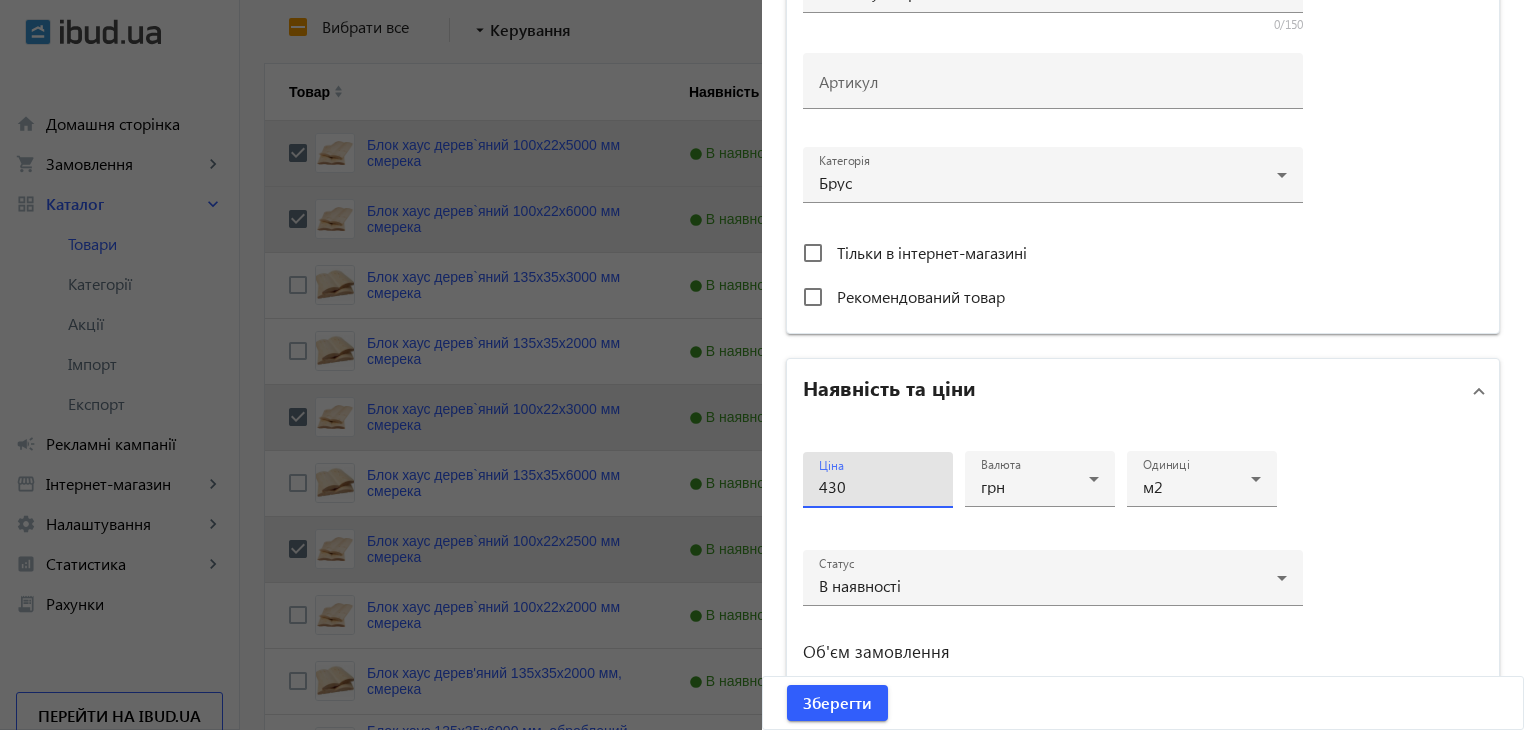 drag, startPoint x: 840, startPoint y: 490, endPoint x: 760, endPoint y: 484, distance: 80.224686 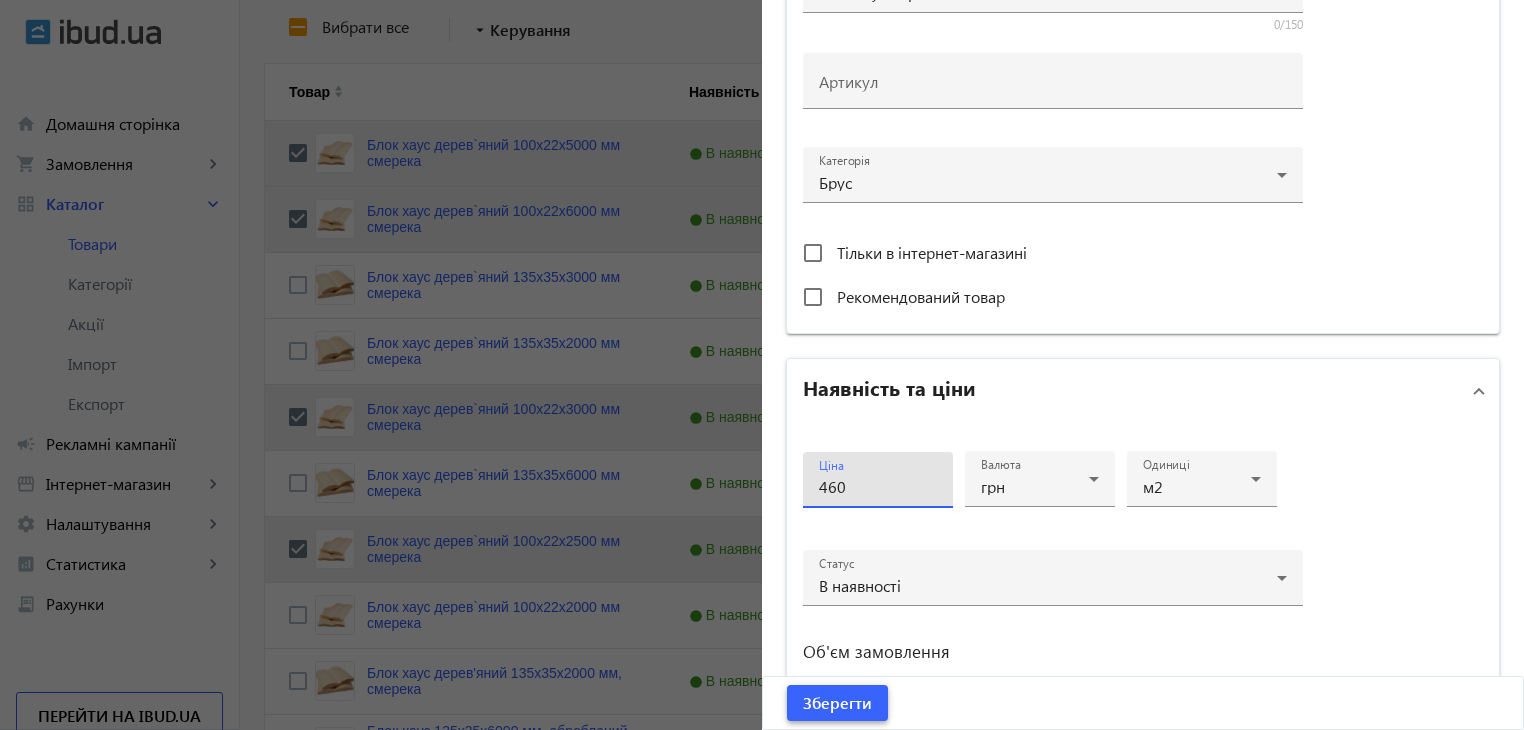 type on "460" 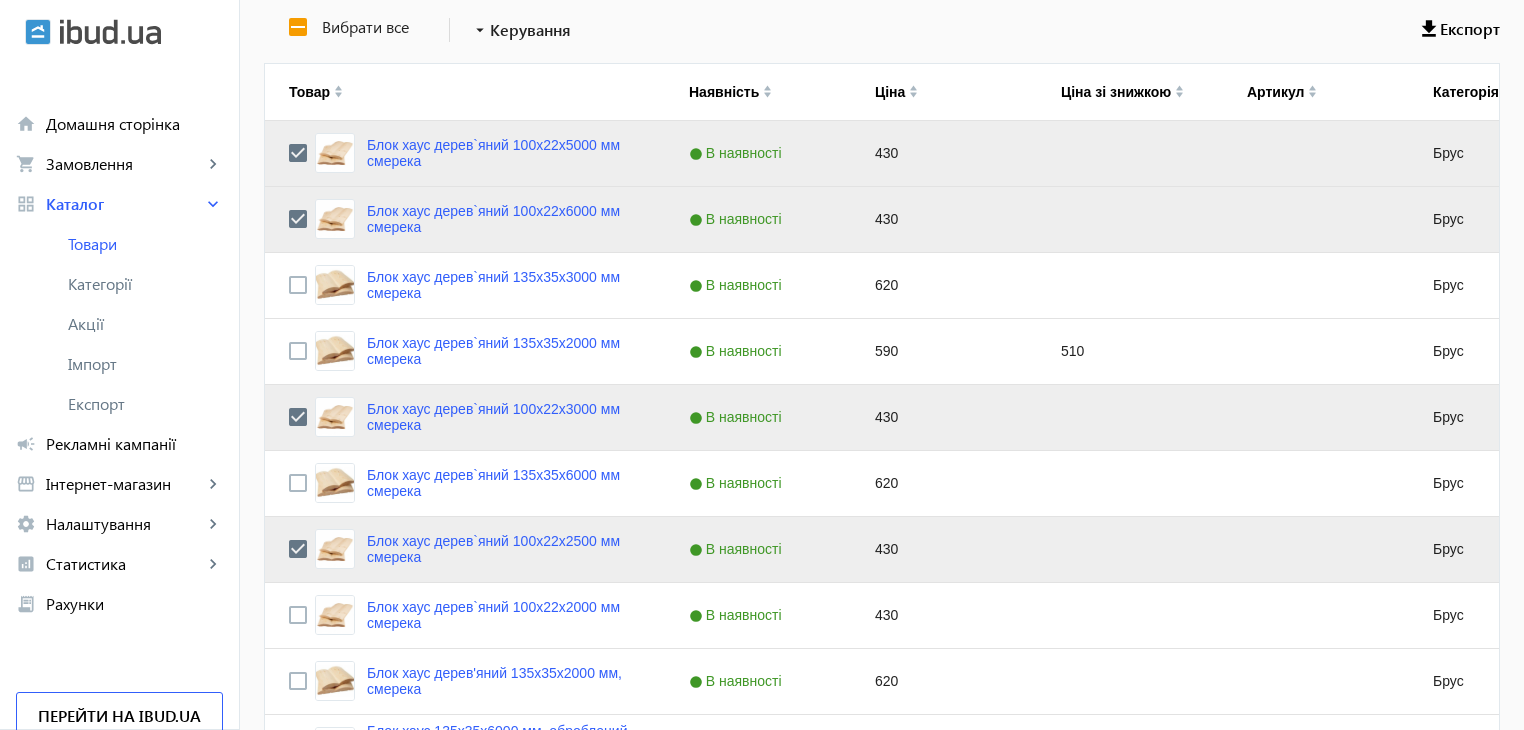 scroll, scrollTop: 0, scrollLeft: 0, axis: both 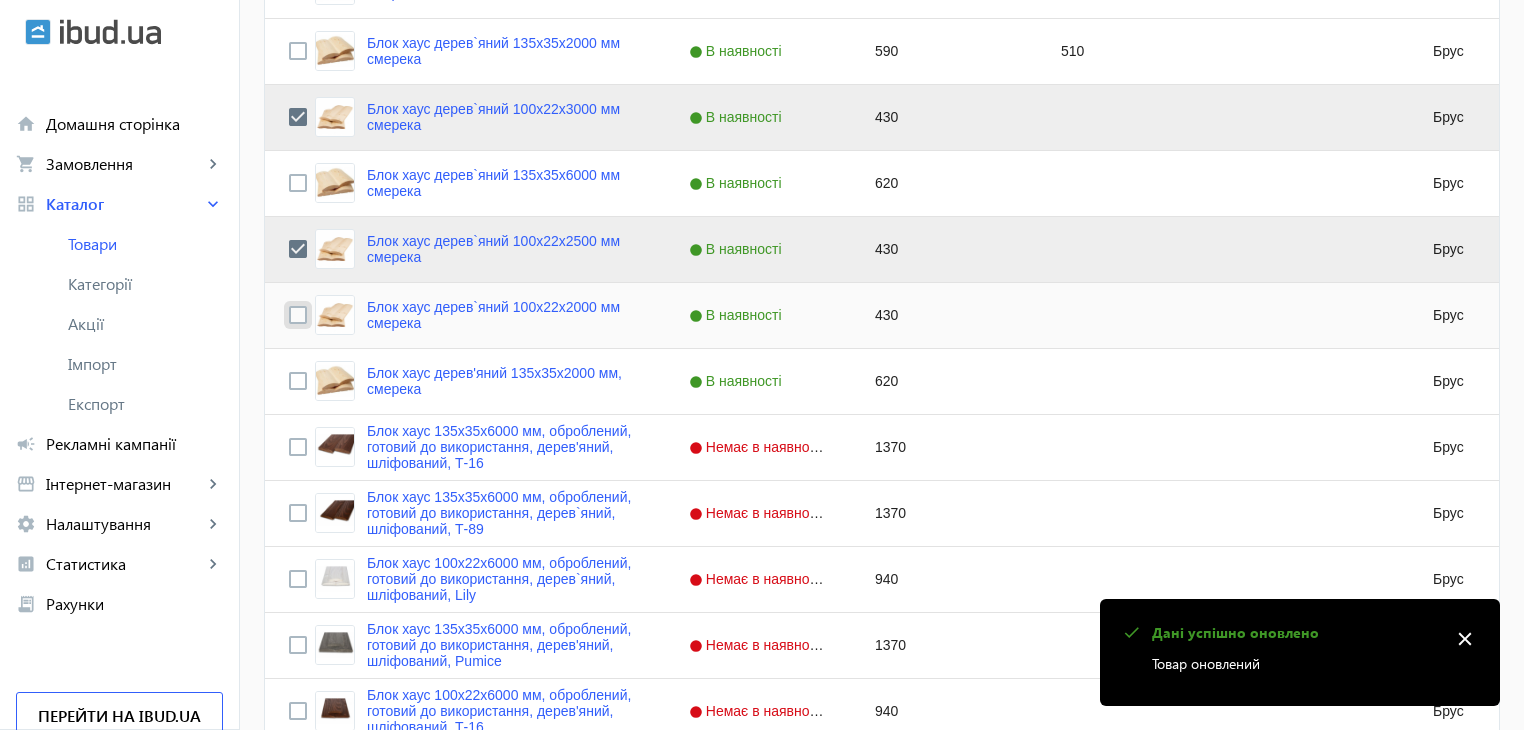 click at bounding box center [298, 315] 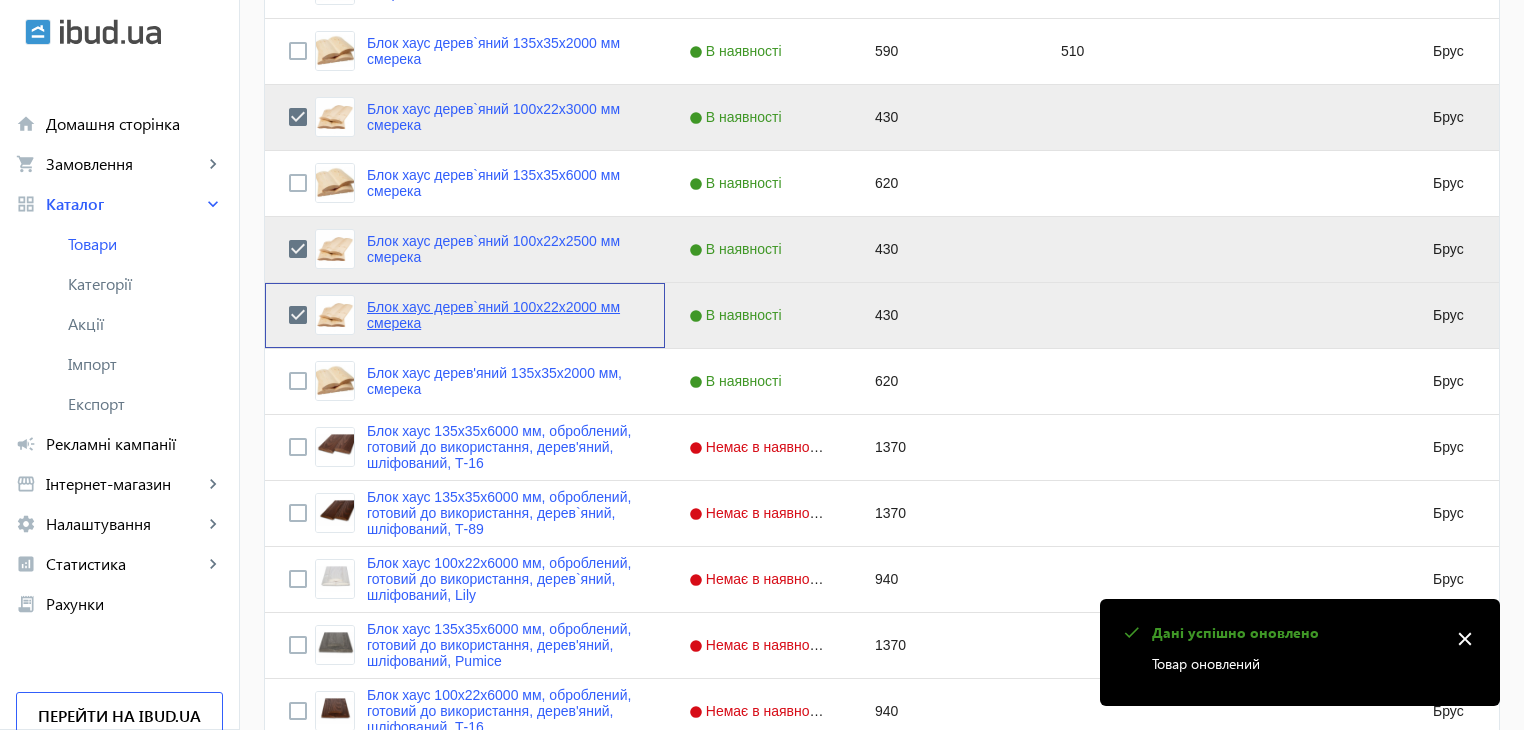click on "Блок хаус дерев`яний 100x22x2000 мм смерека" 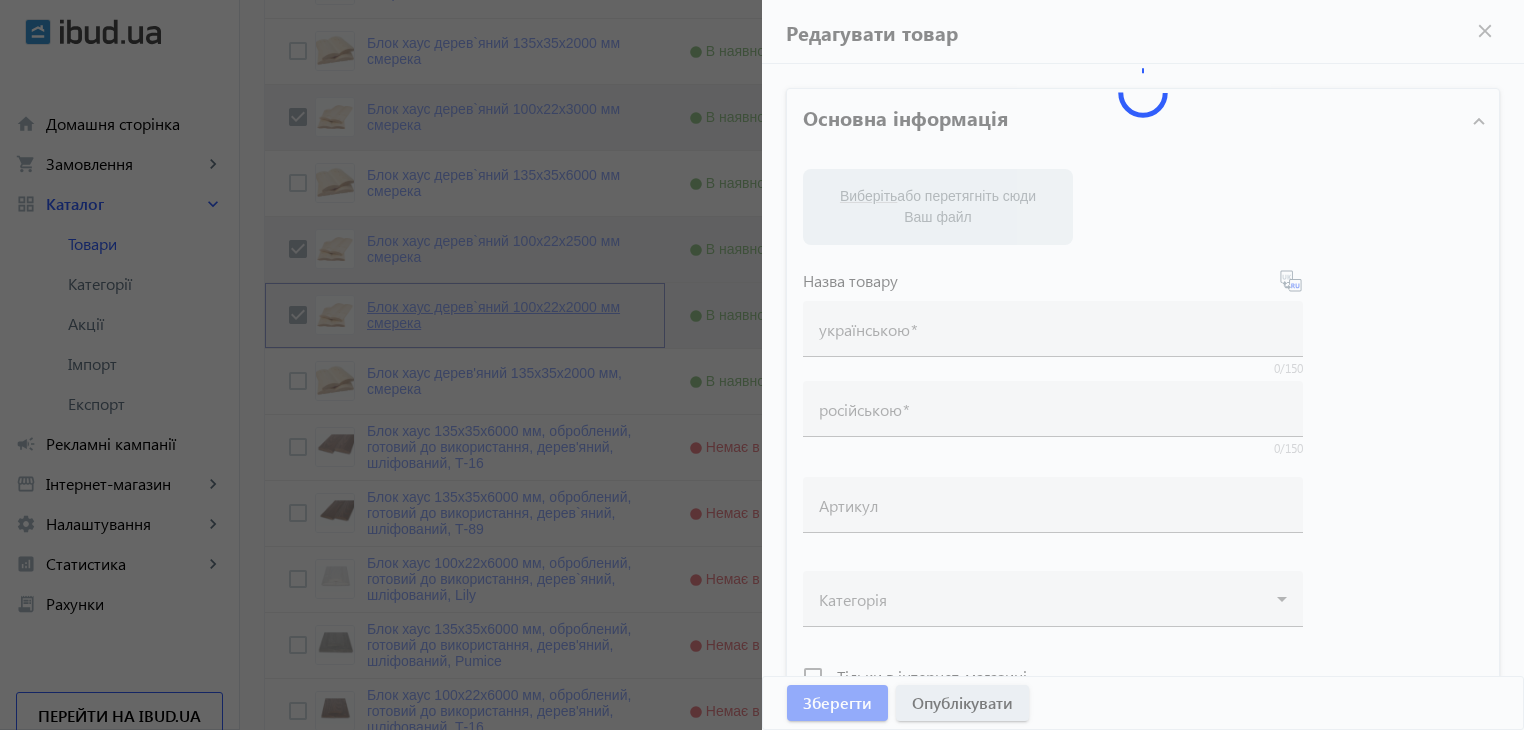 type on "Блок хаус дерев`яний 100x22x2000 мм смерека" 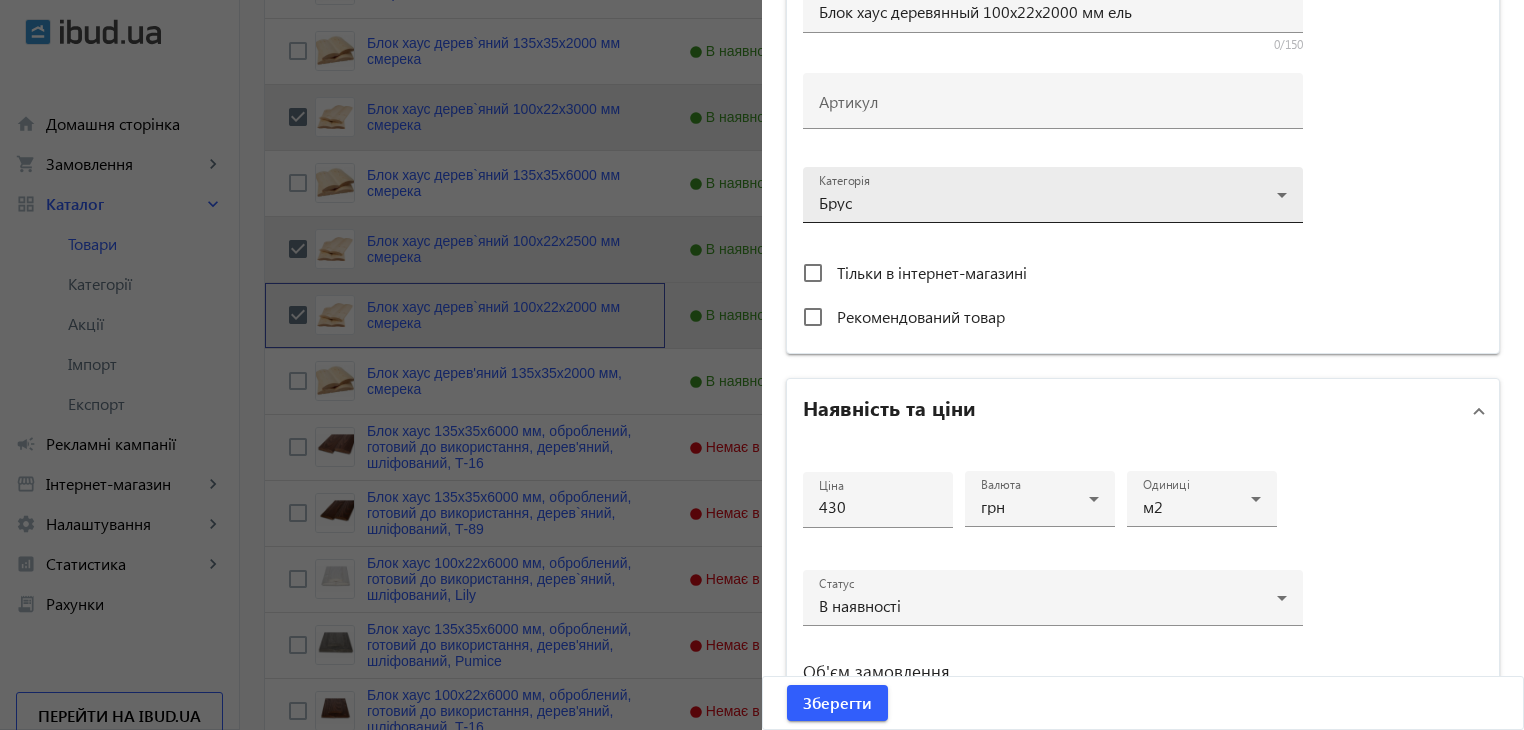 scroll, scrollTop: 700, scrollLeft: 0, axis: vertical 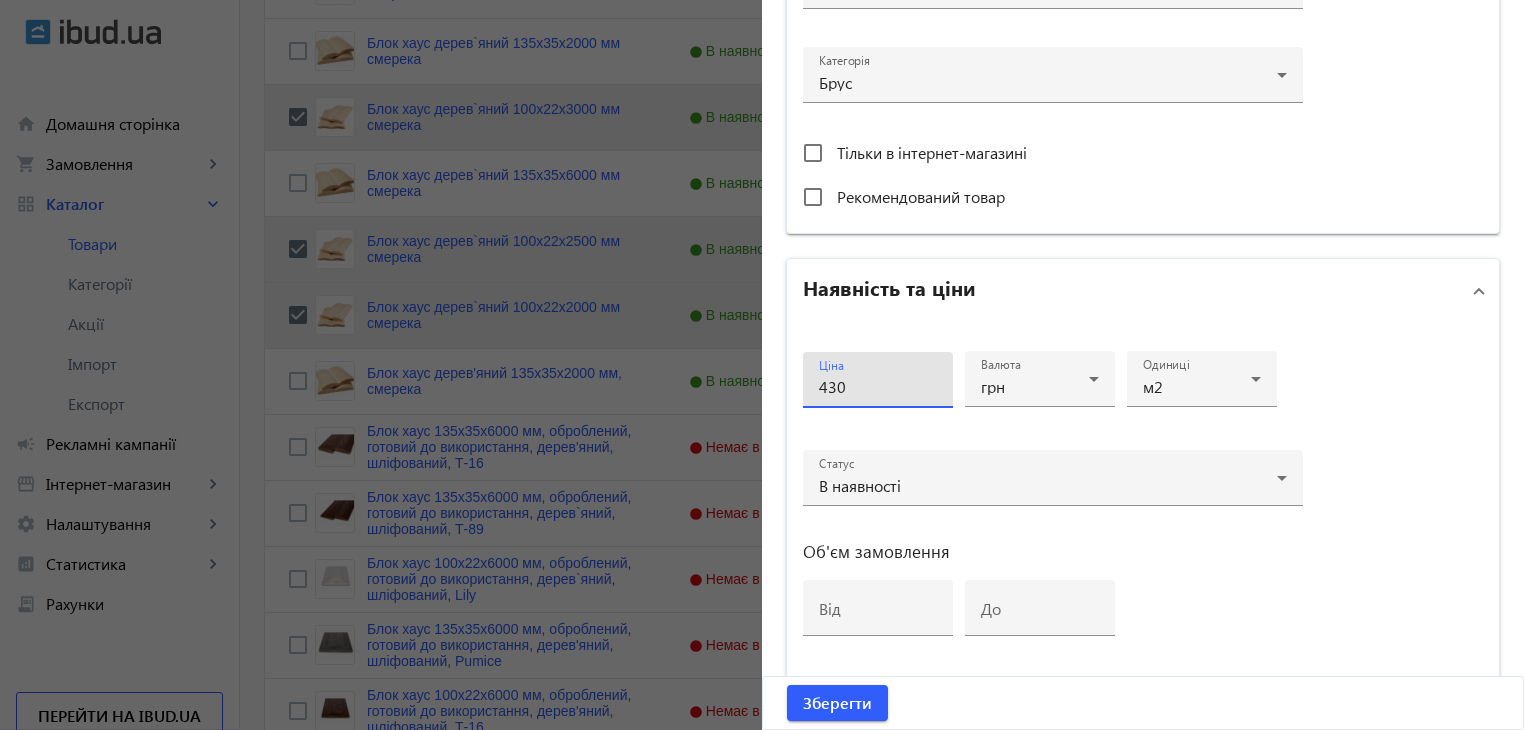 drag, startPoint x: 848, startPoint y: 384, endPoint x: 745, endPoint y: 386, distance: 103.01942 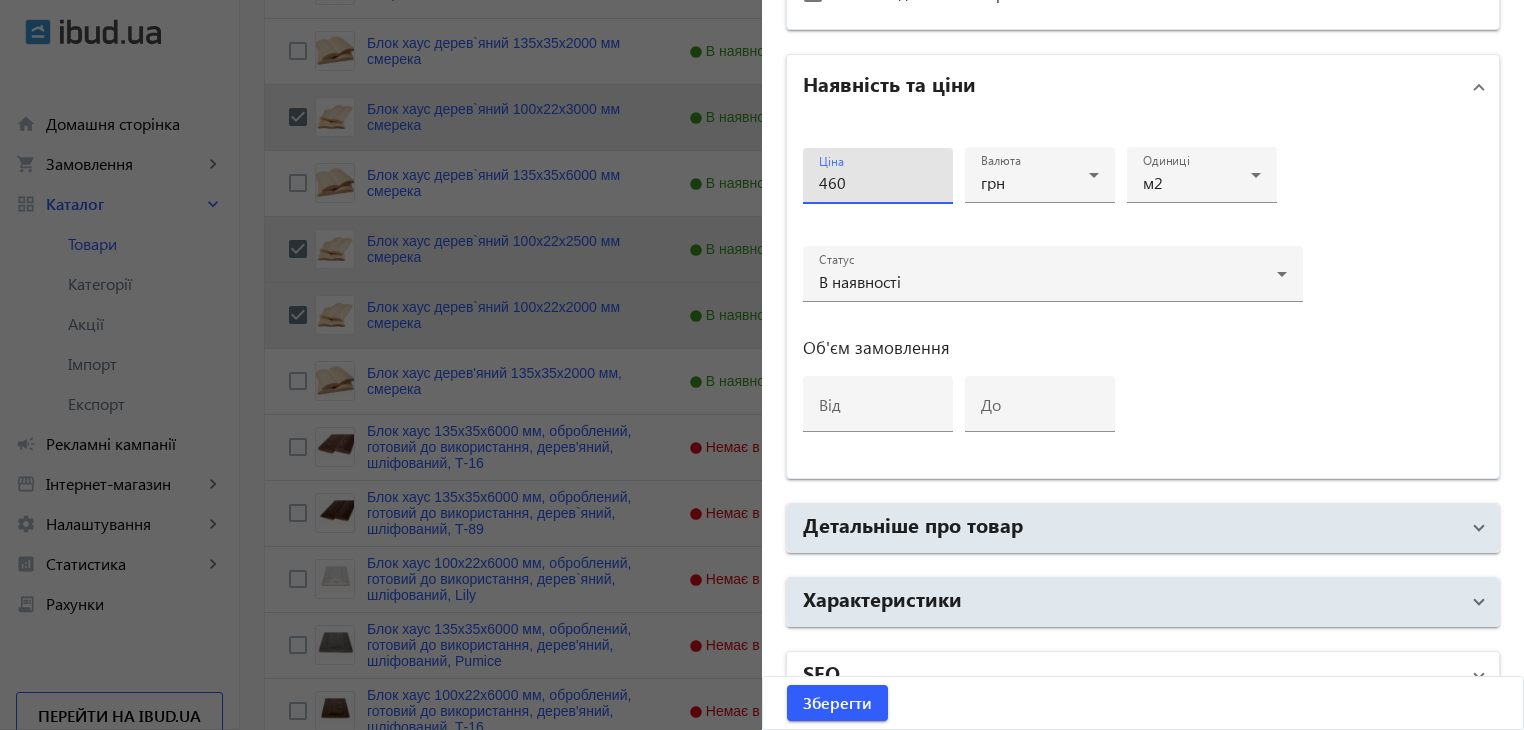 scroll, scrollTop: 934, scrollLeft: 0, axis: vertical 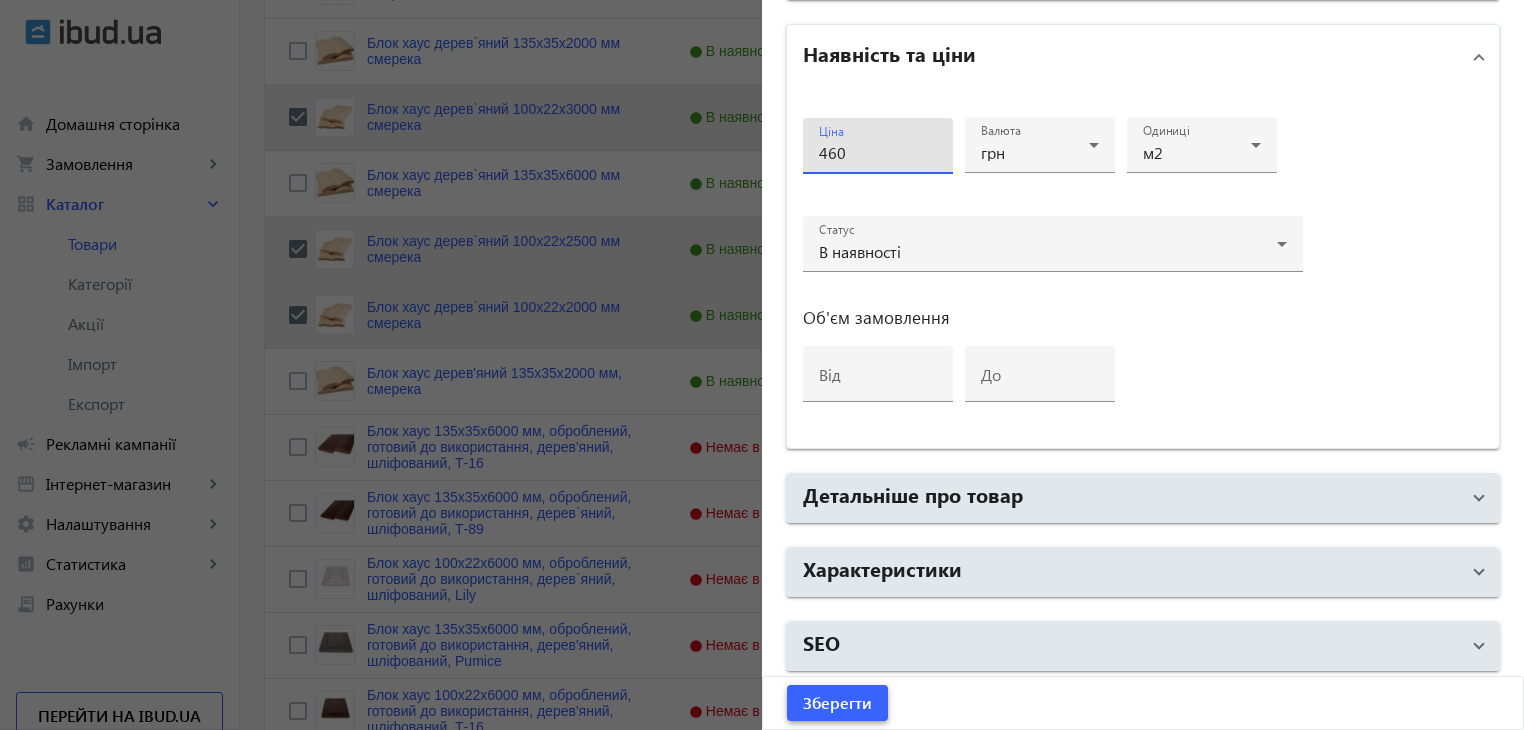 type on "460" 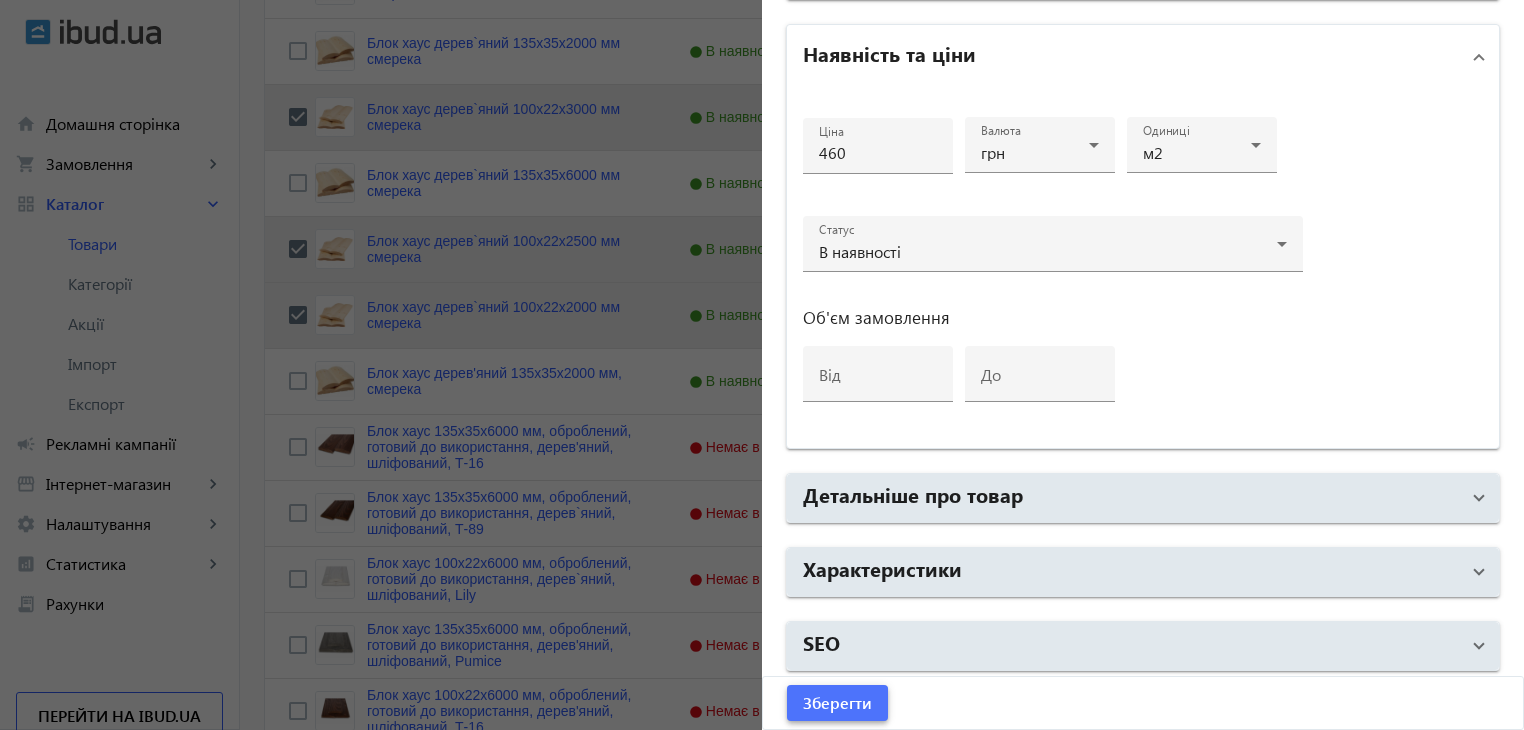 click on "Зберегти" 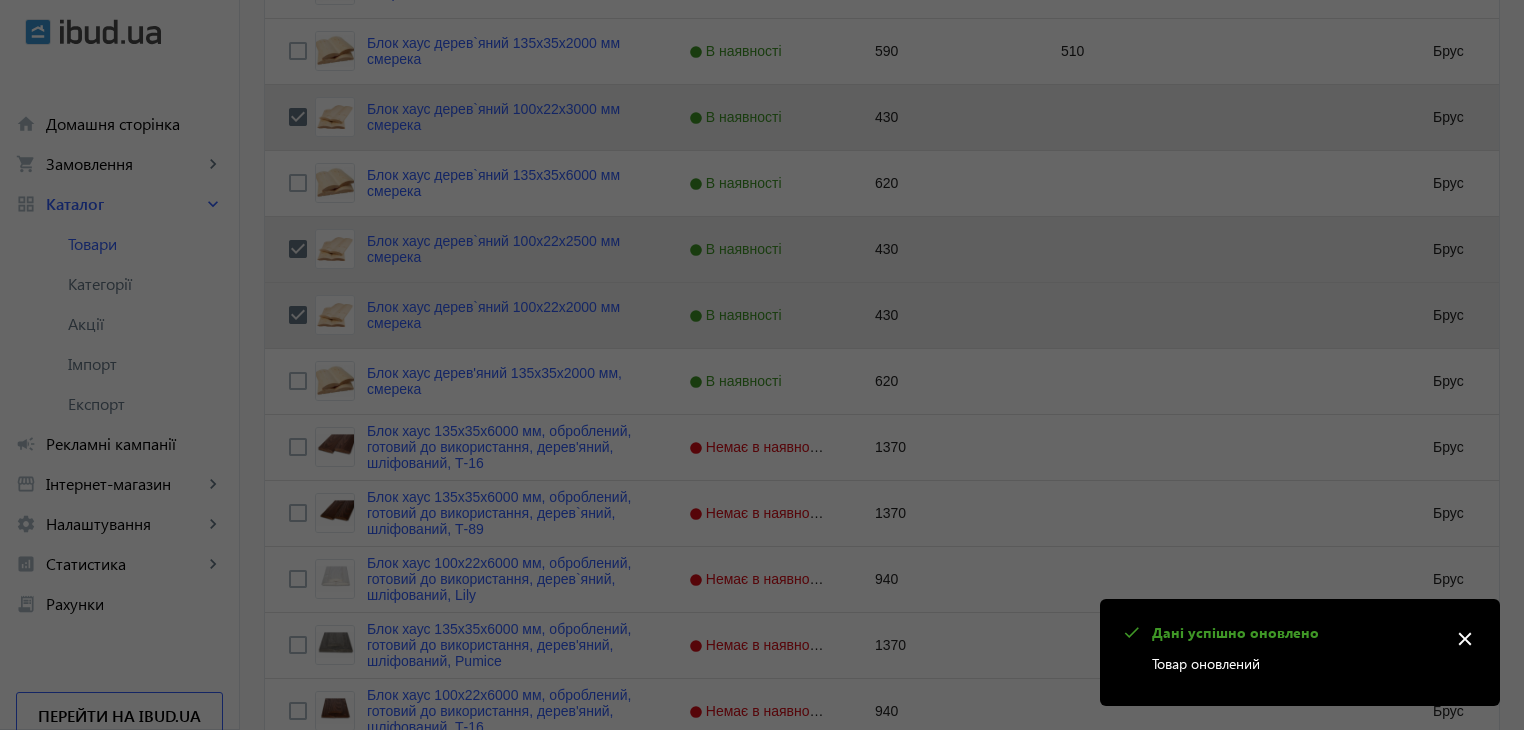 scroll, scrollTop: 0, scrollLeft: 0, axis: both 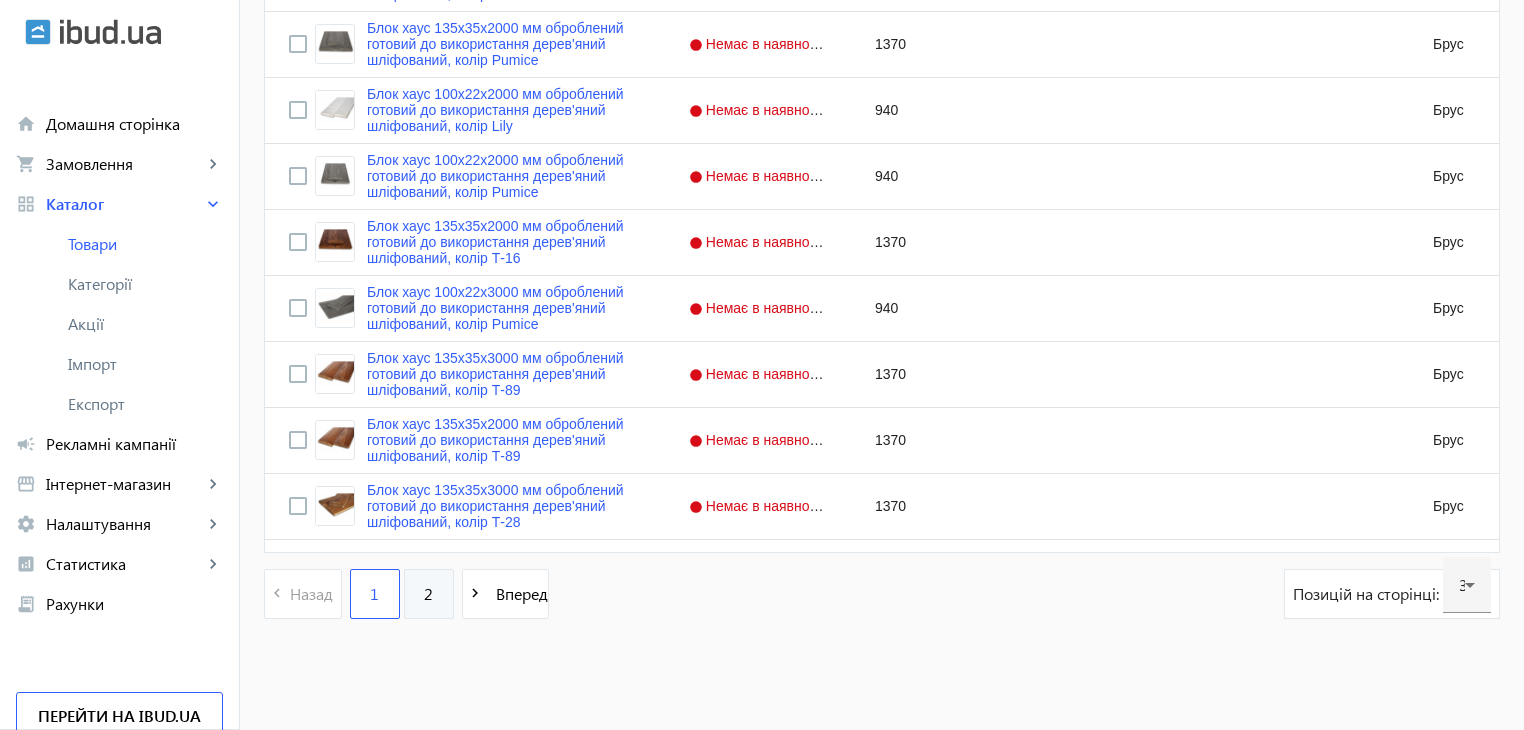 click on "2" 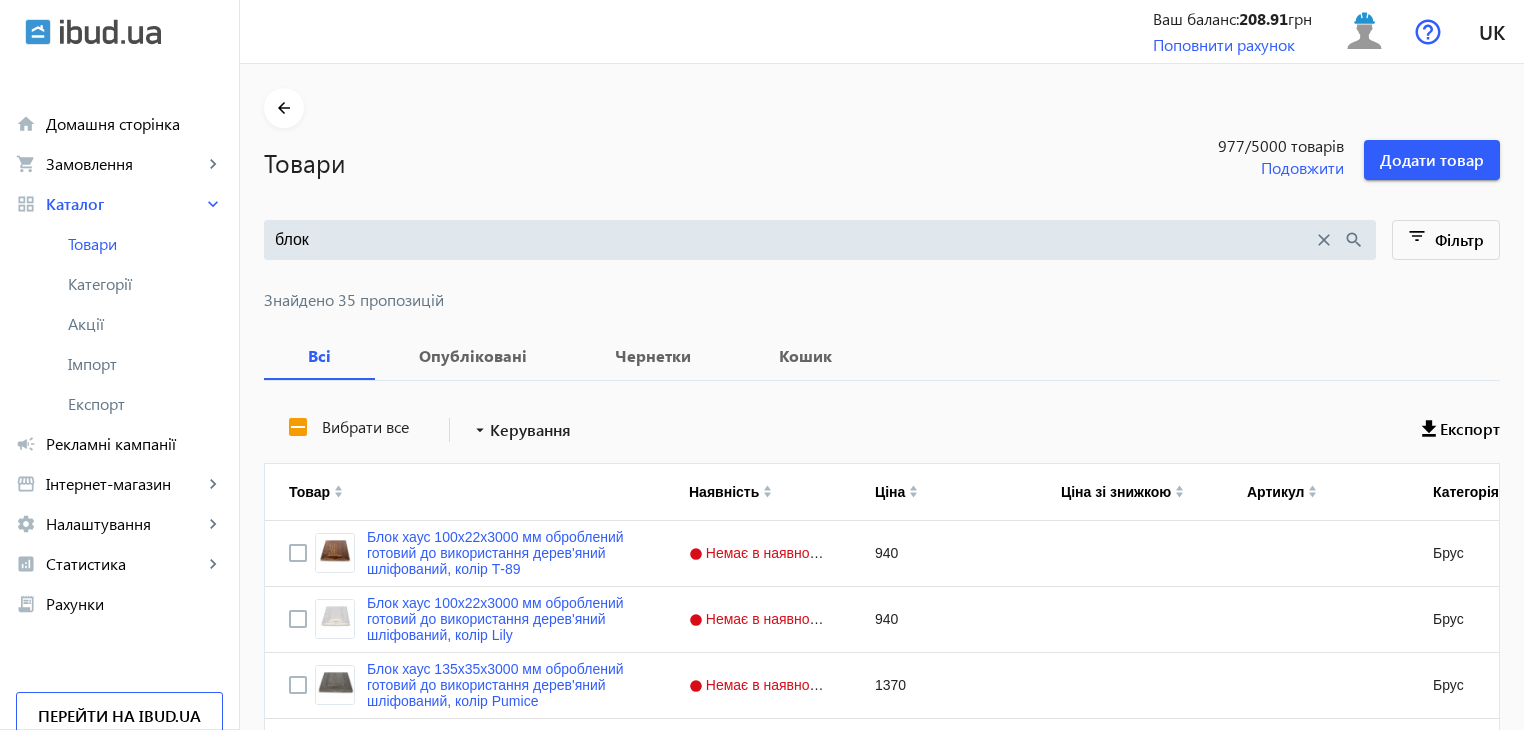 scroll, scrollTop: 300, scrollLeft: 0, axis: vertical 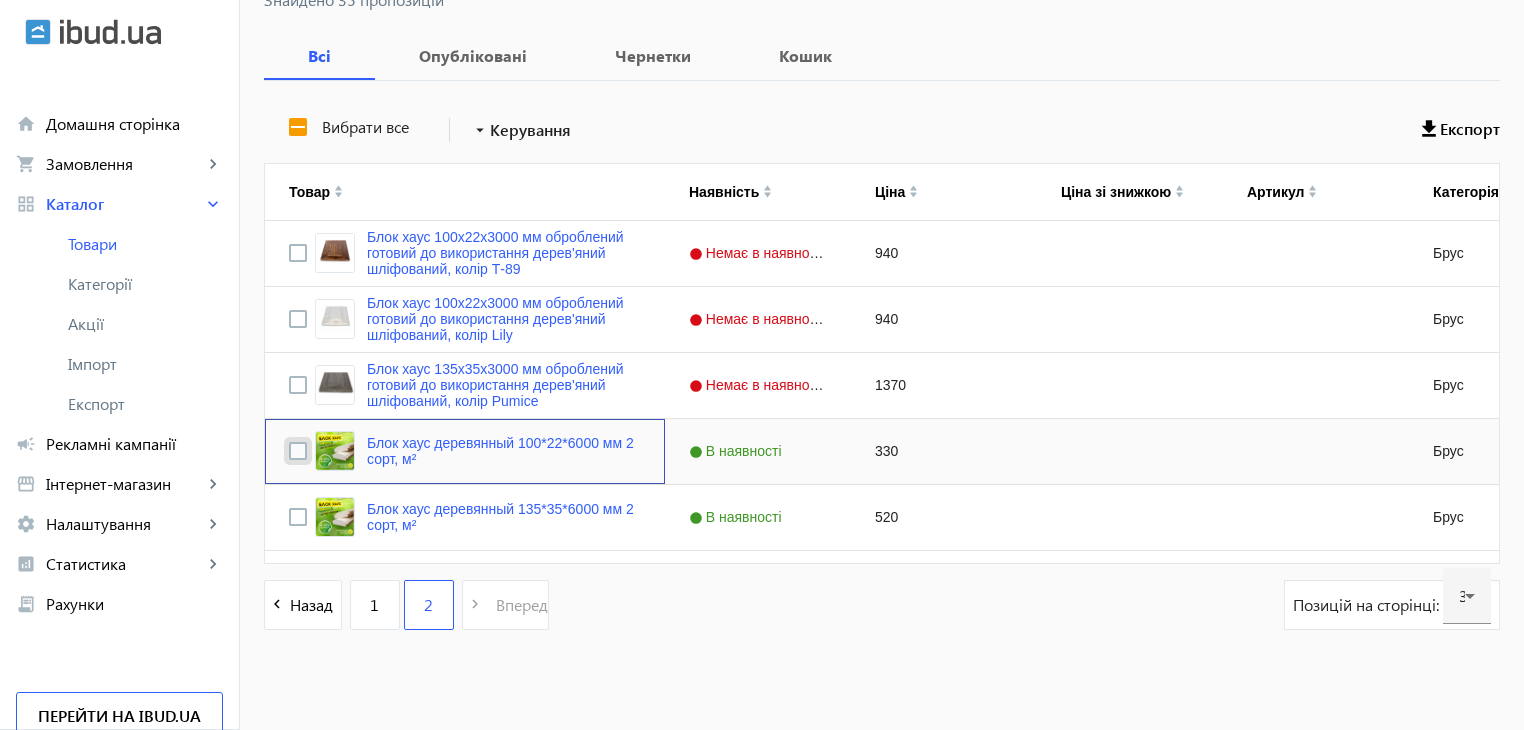 click at bounding box center [298, 451] 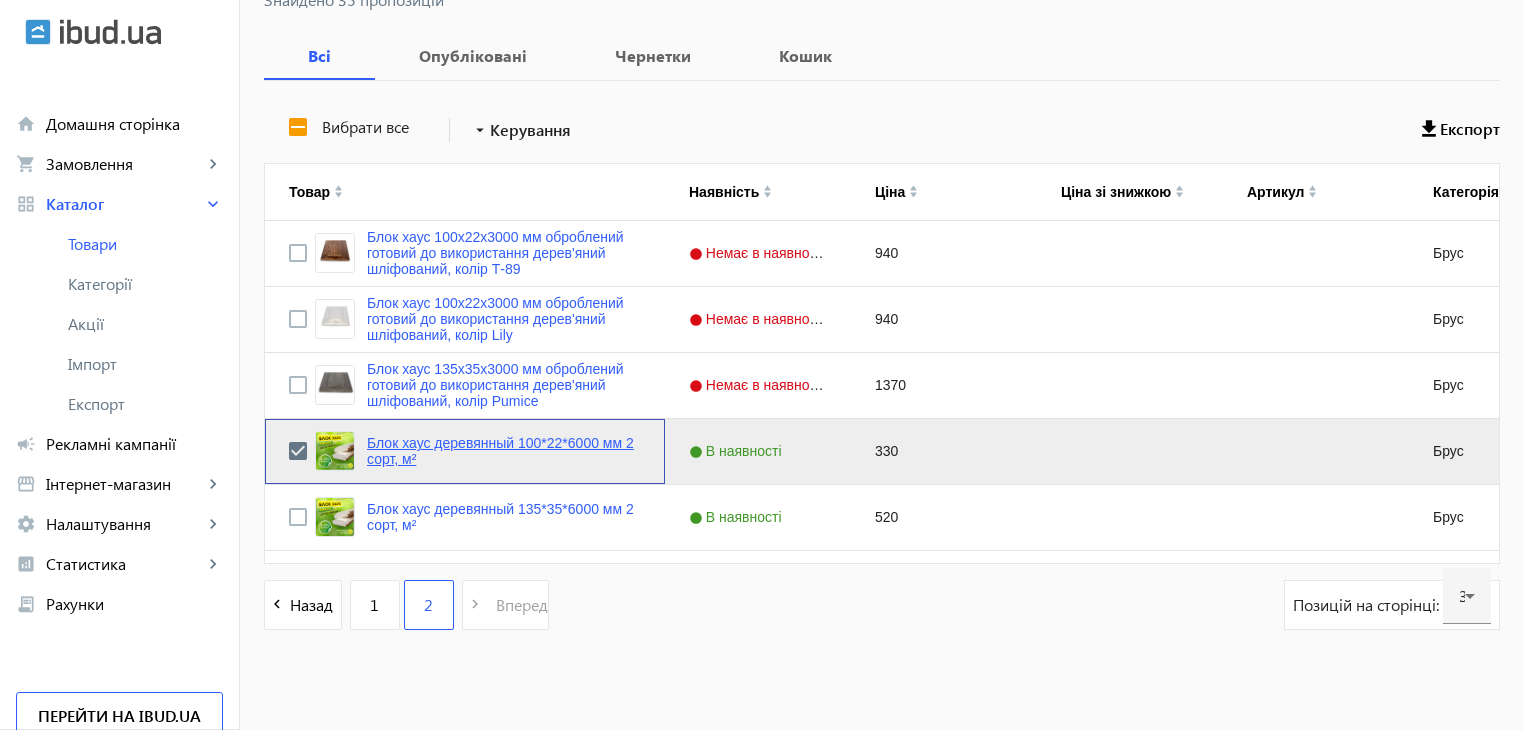 click on "Блок хаус деревянный 100*22*6000 мм 2 сорт, м²" 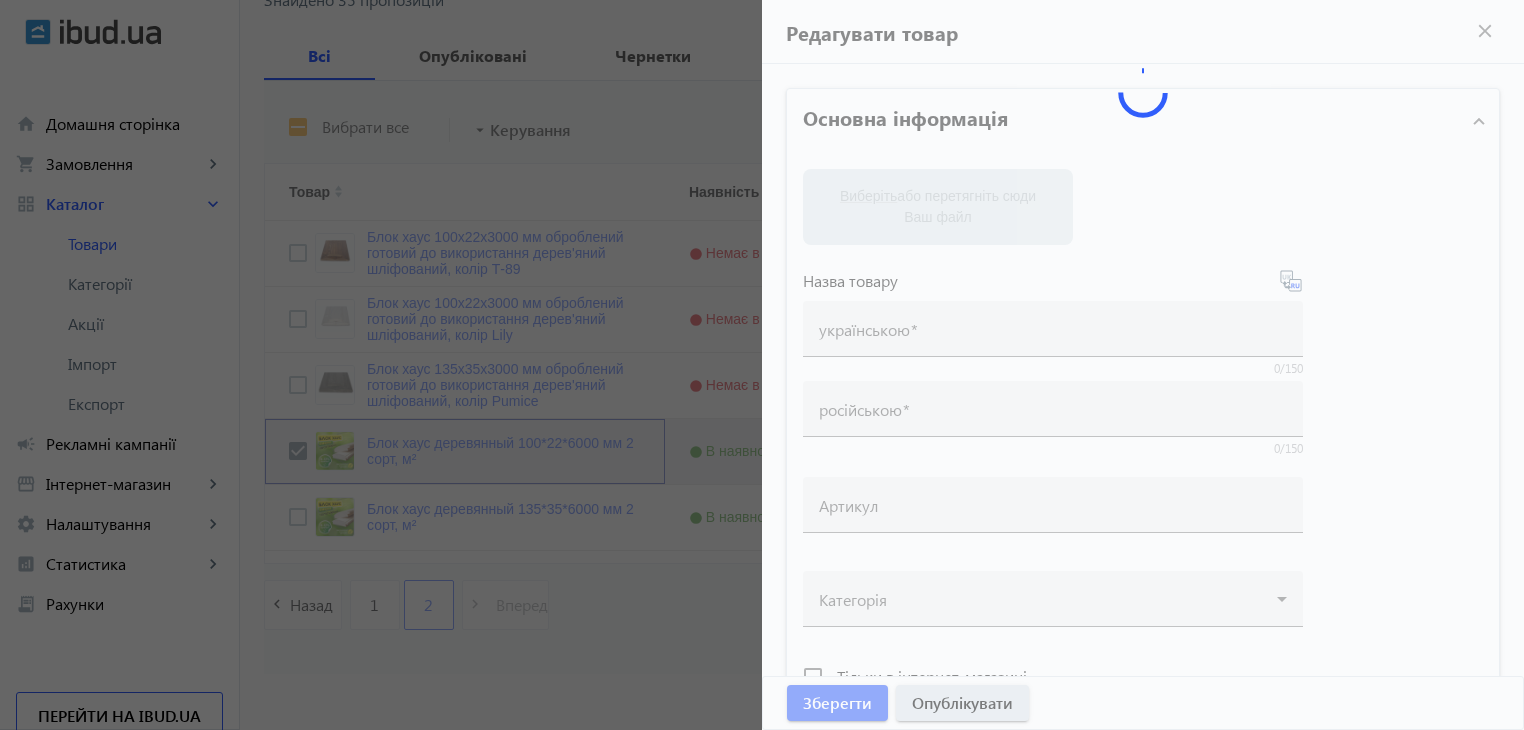 type on "Блок хаус деревянный 100*22*6000 мм 2 сорт, м²" 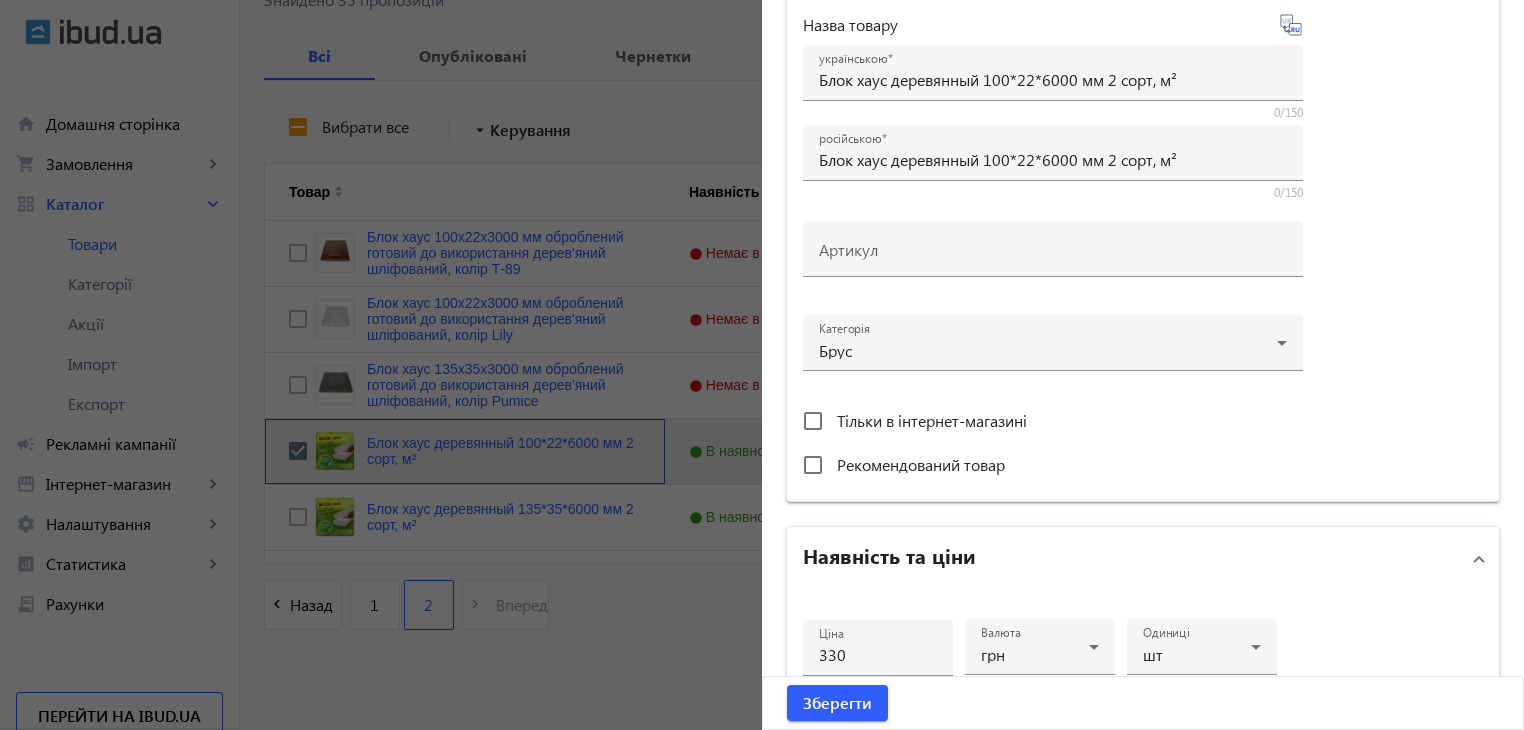scroll, scrollTop: 500, scrollLeft: 0, axis: vertical 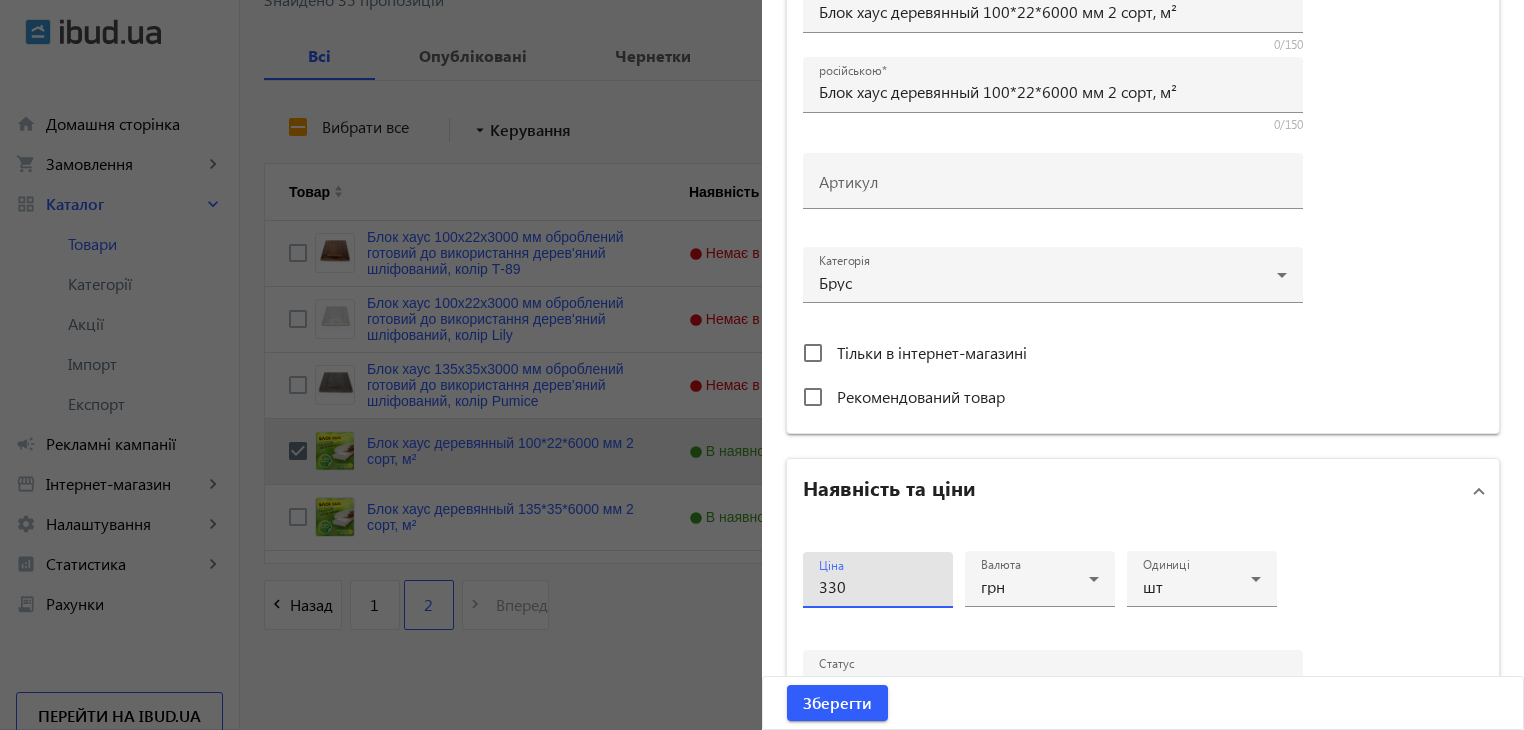 drag, startPoint x: 865, startPoint y: 587, endPoint x: 794, endPoint y: 587, distance: 71 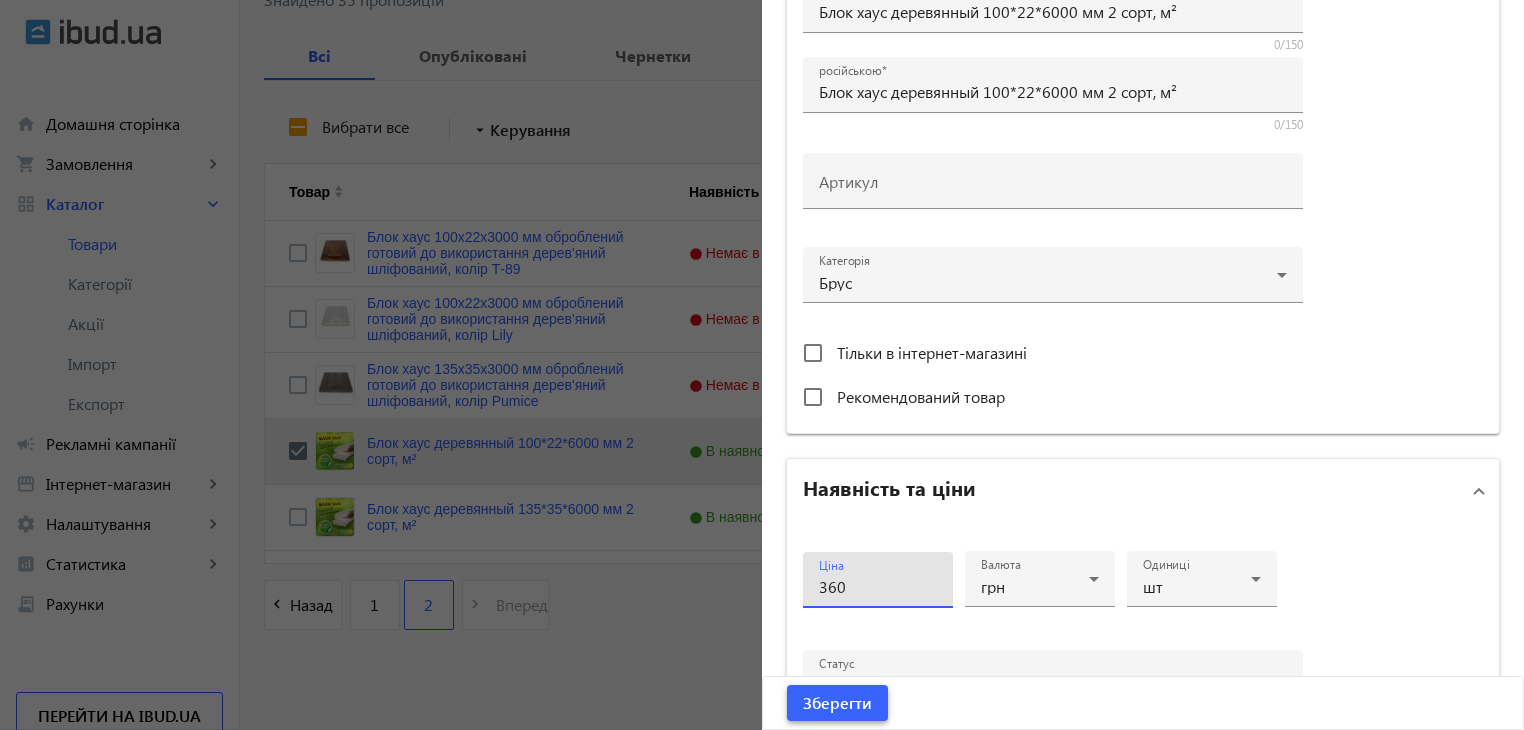 type on "360" 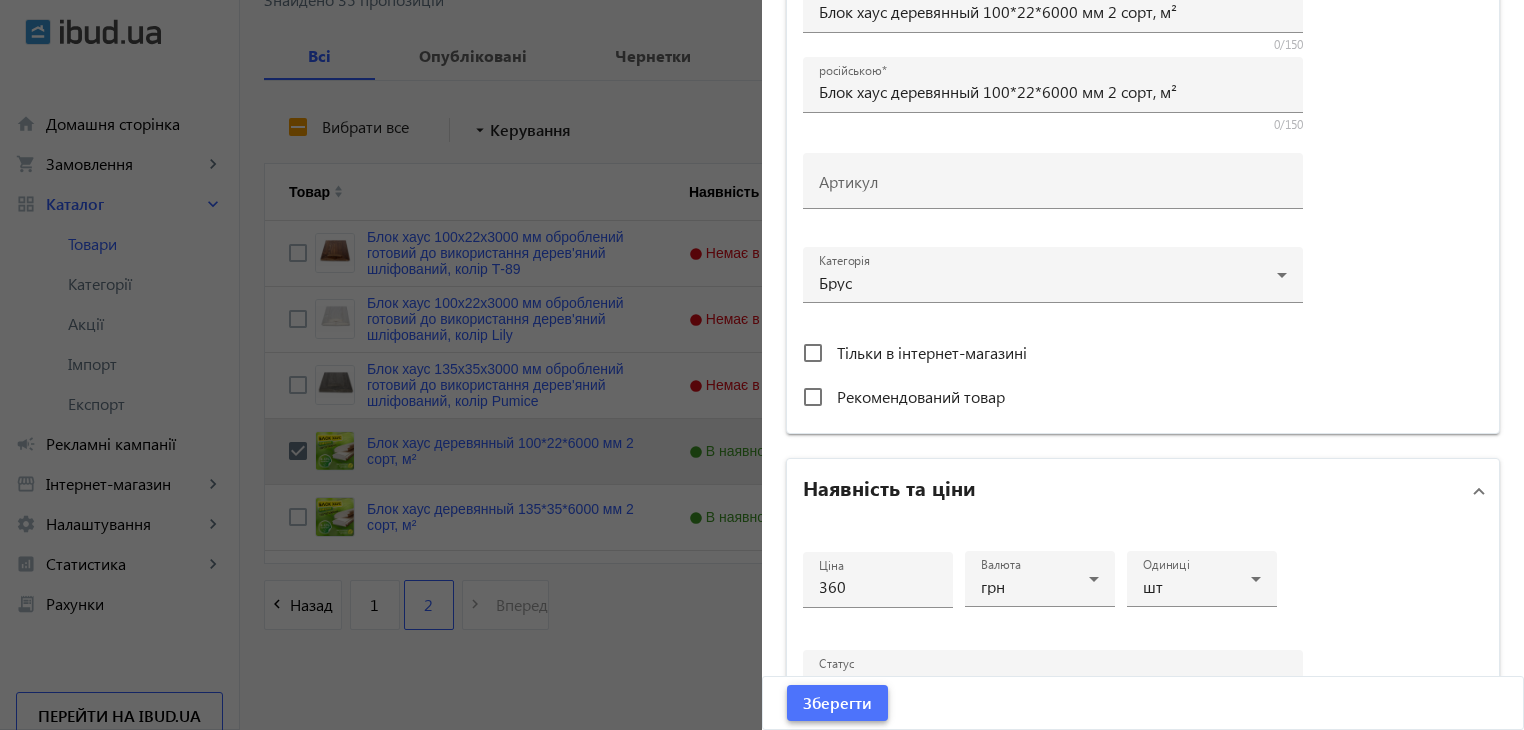 click on "Зберегти" 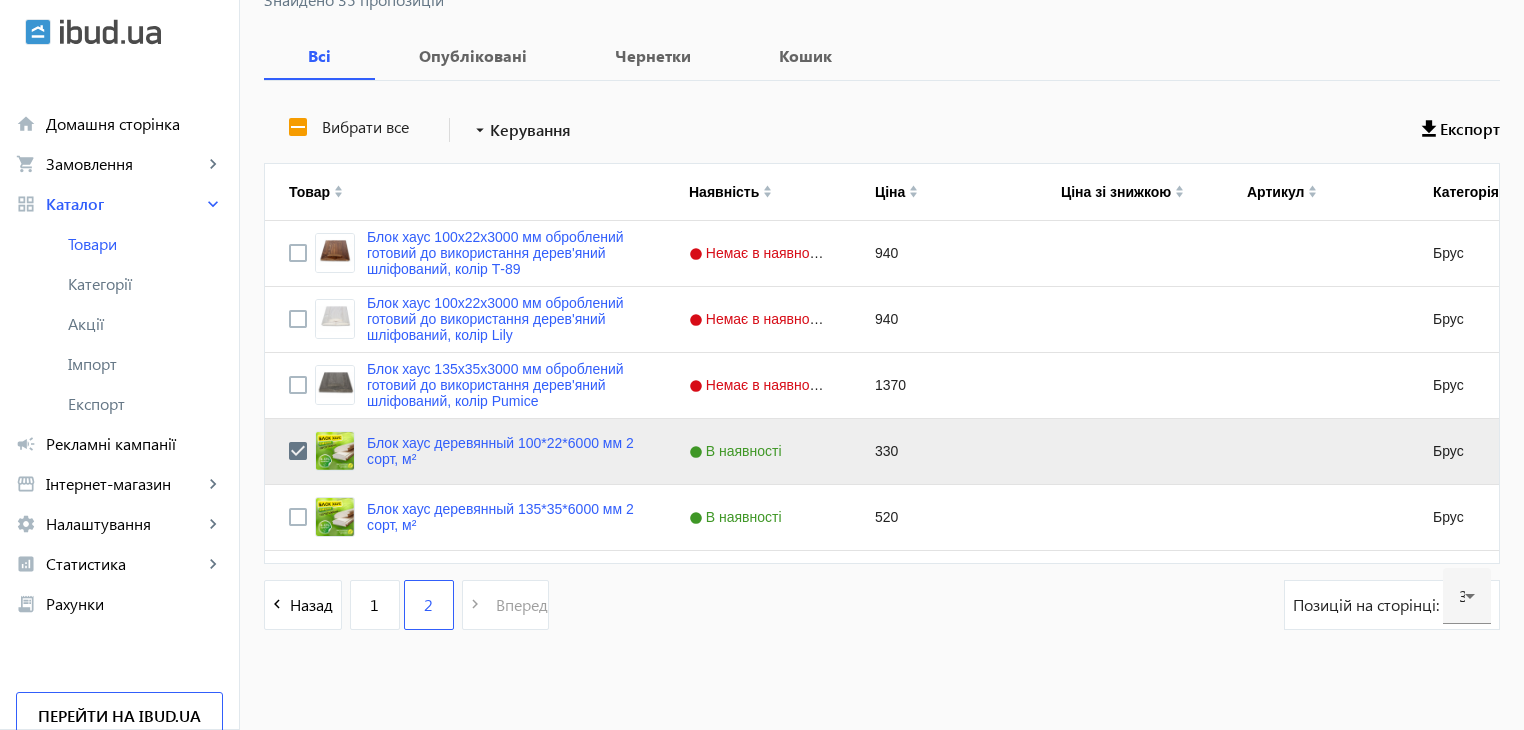 scroll, scrollTop: 0, scrollLeft: 0, axis: both 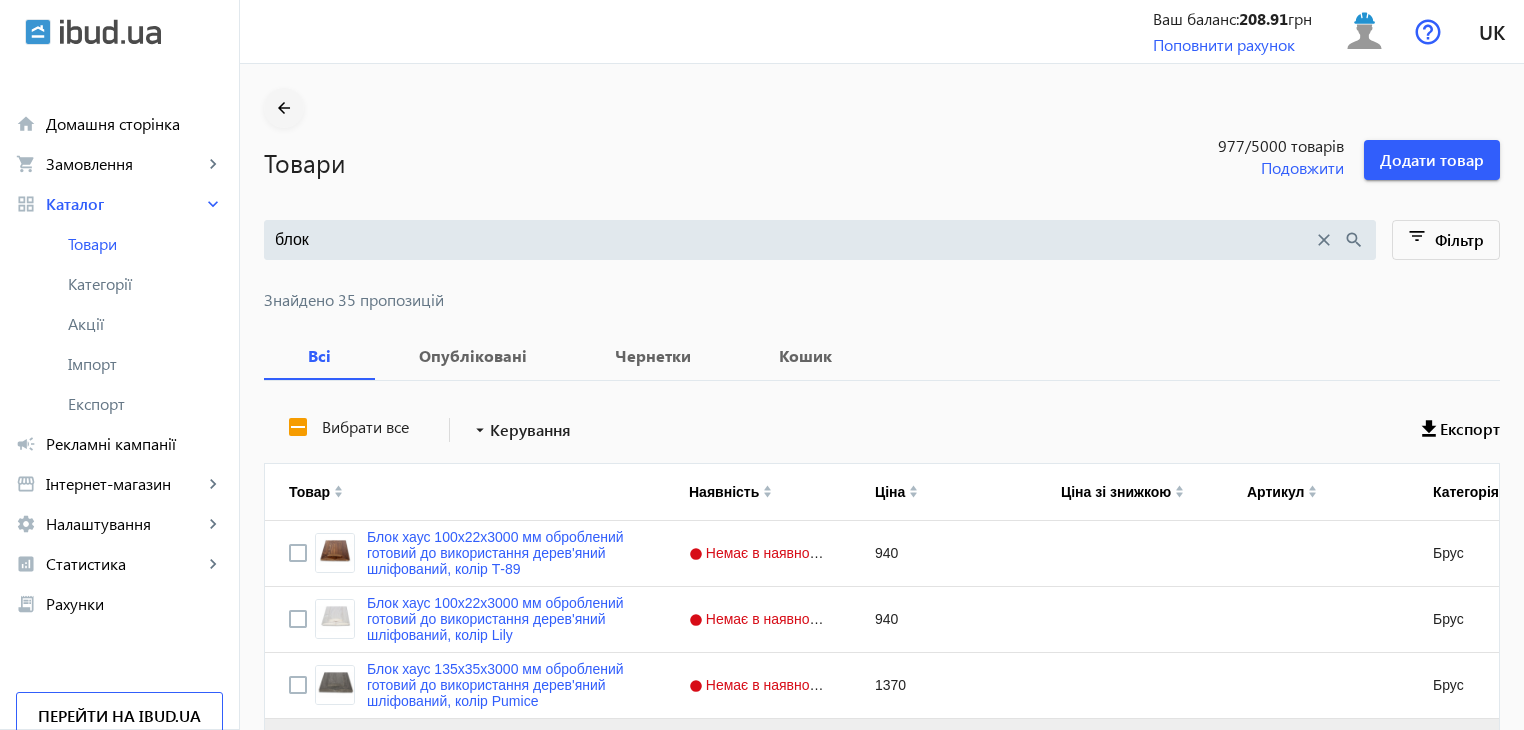 click on "arrow_back" 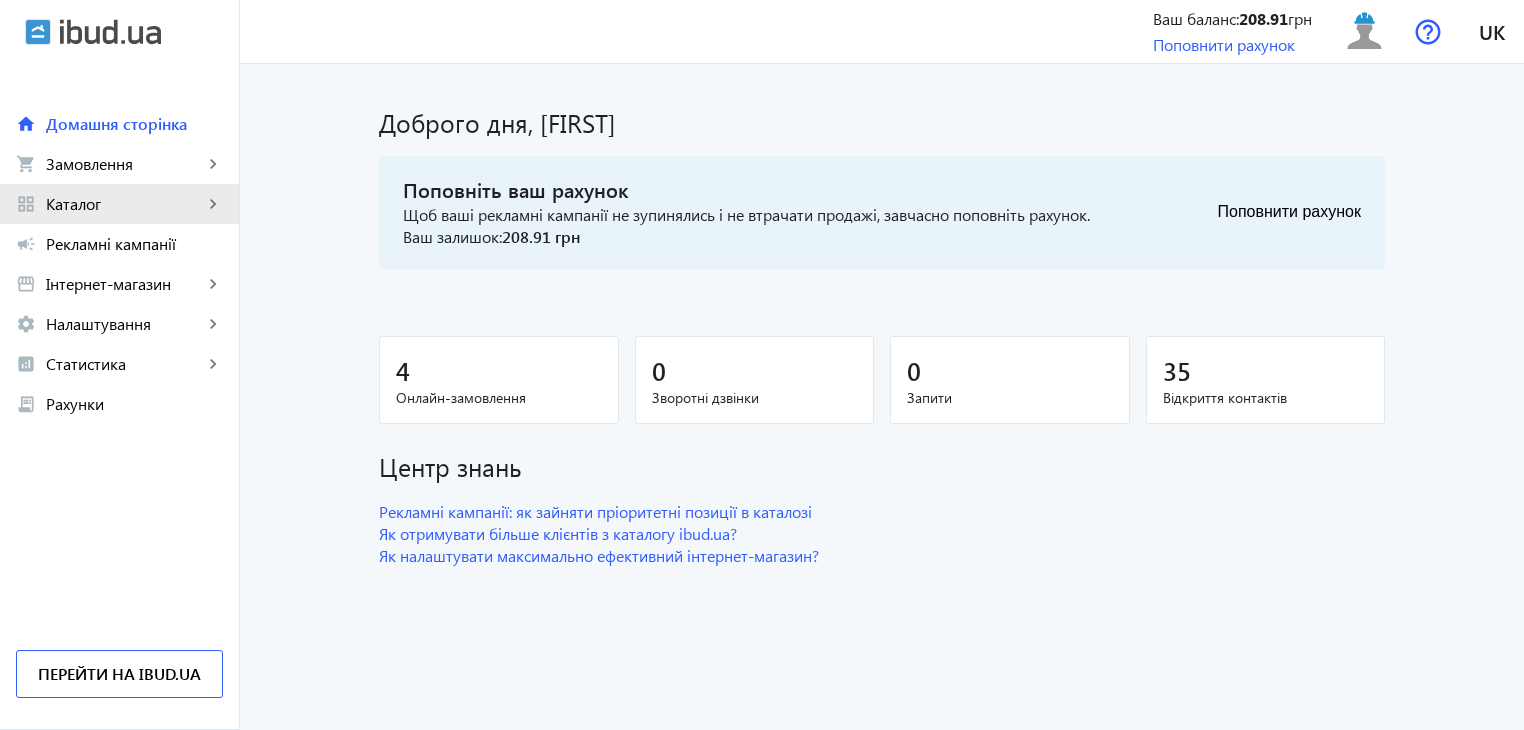 click on "Каталог" 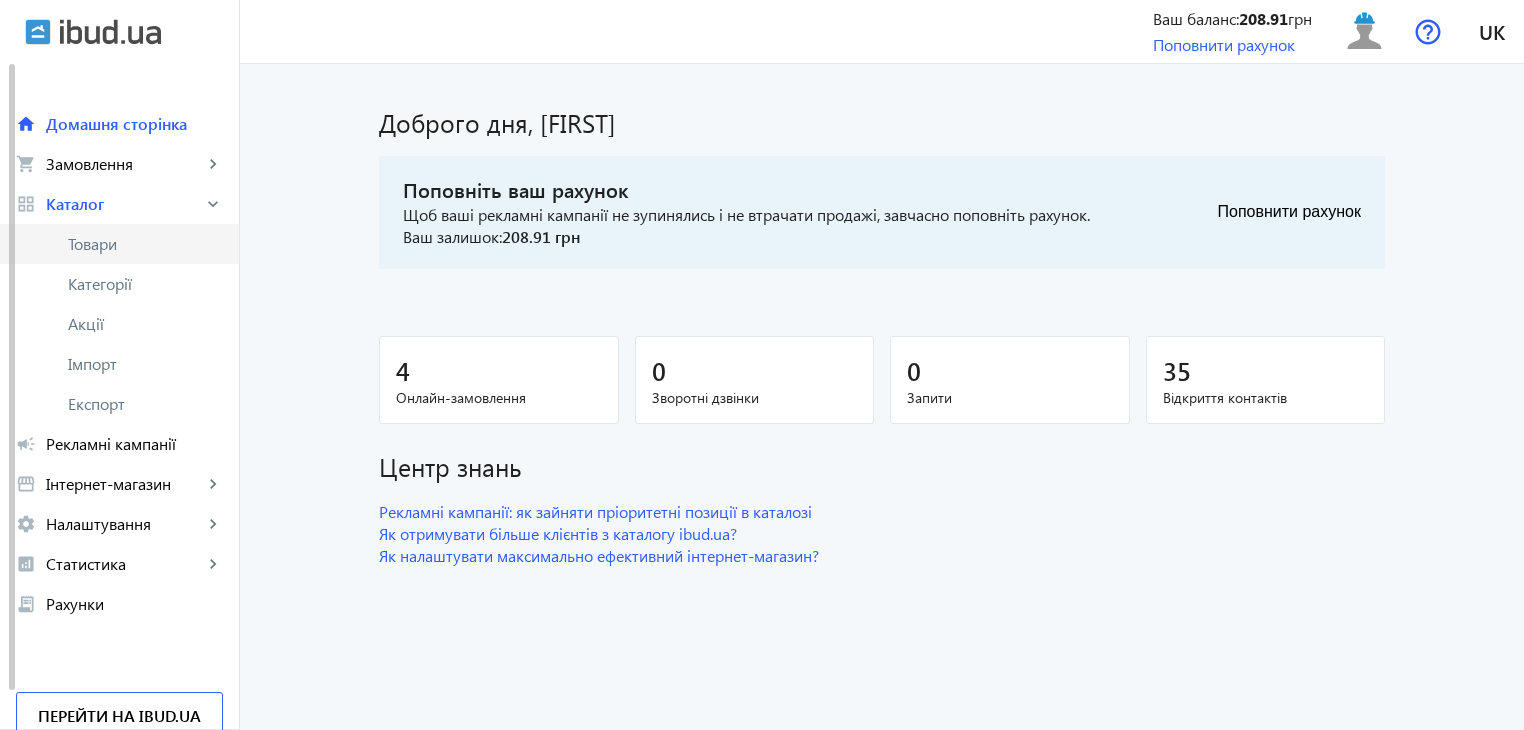 click on "Товари" 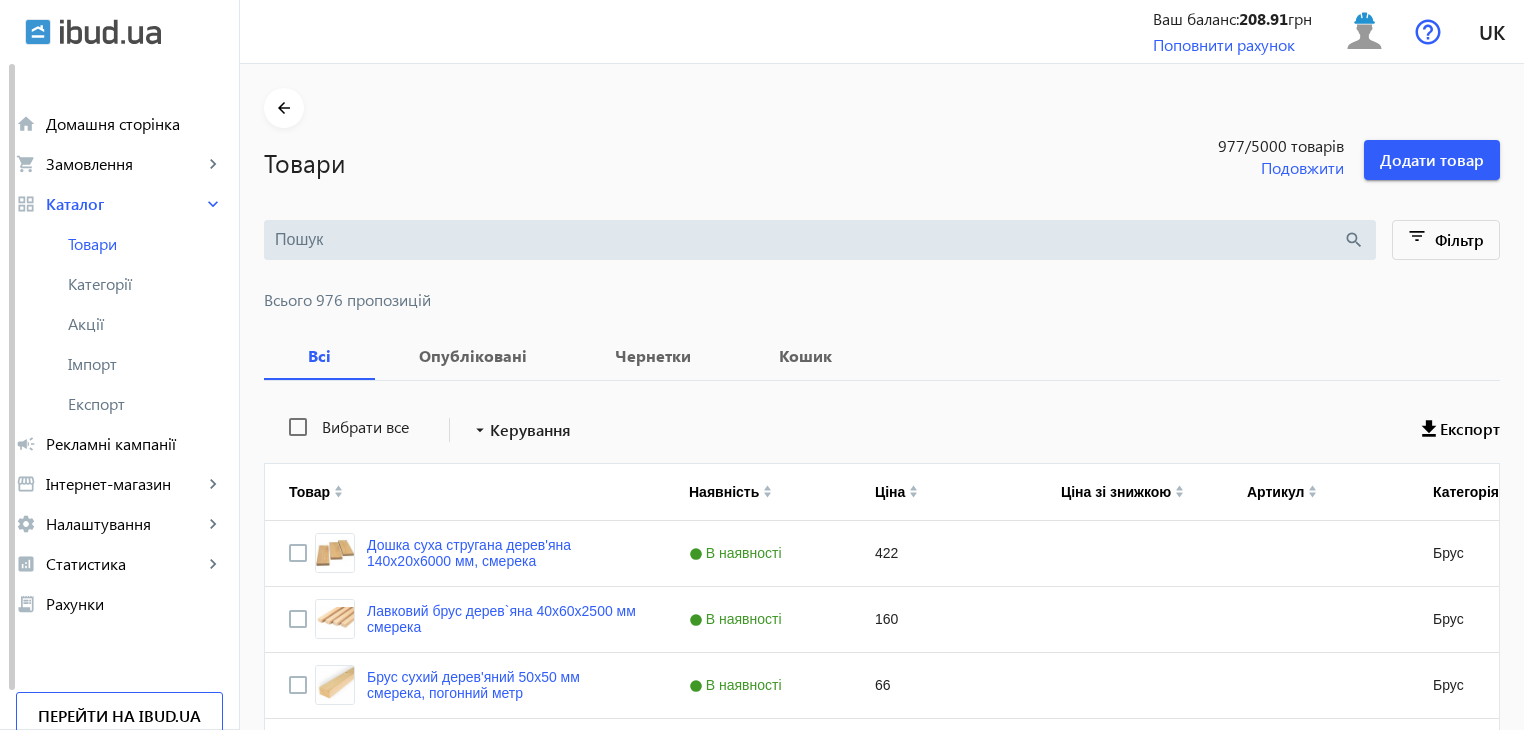 click at bounding box center (809, 240) 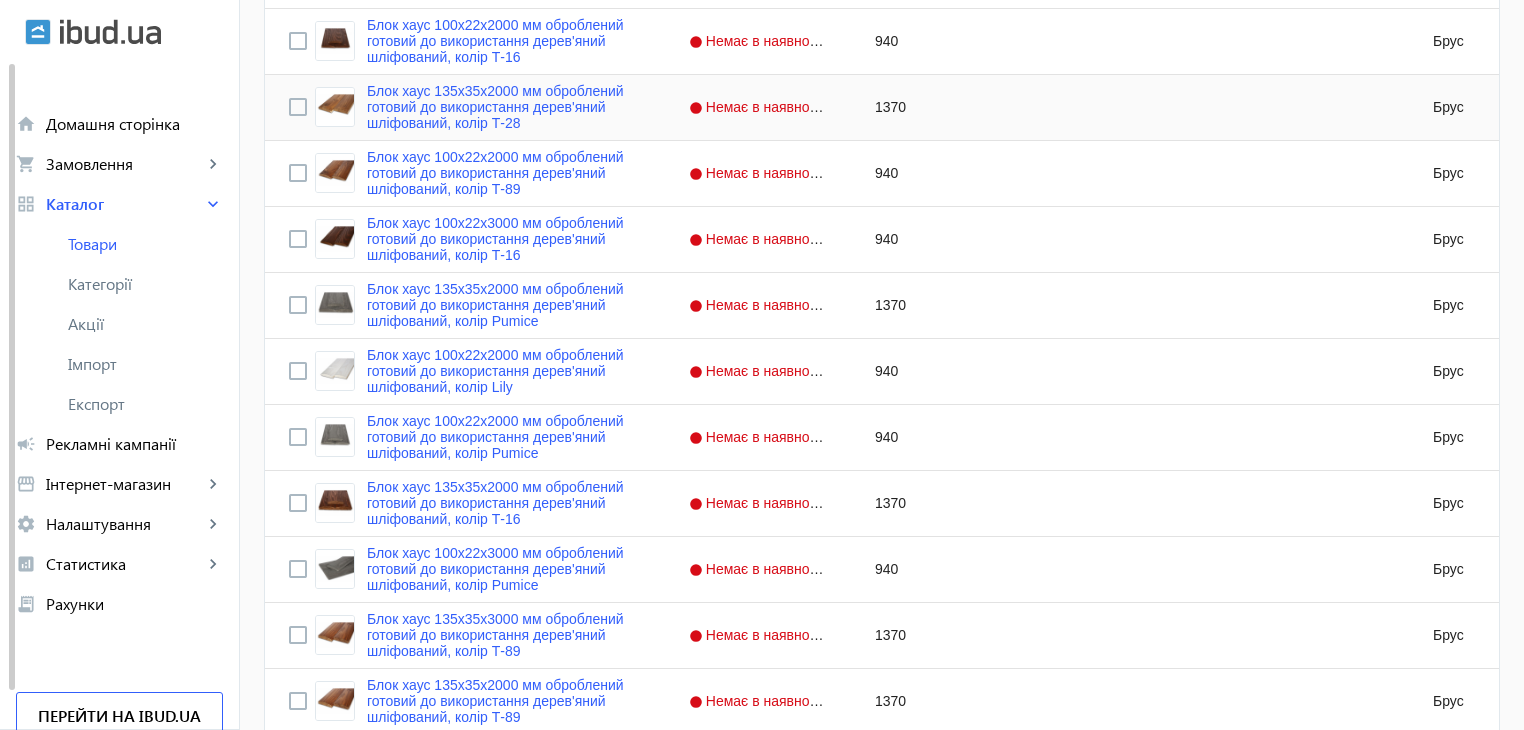 scroll, scrollTop: 1961, scrollLeft: 0, axis: vertical 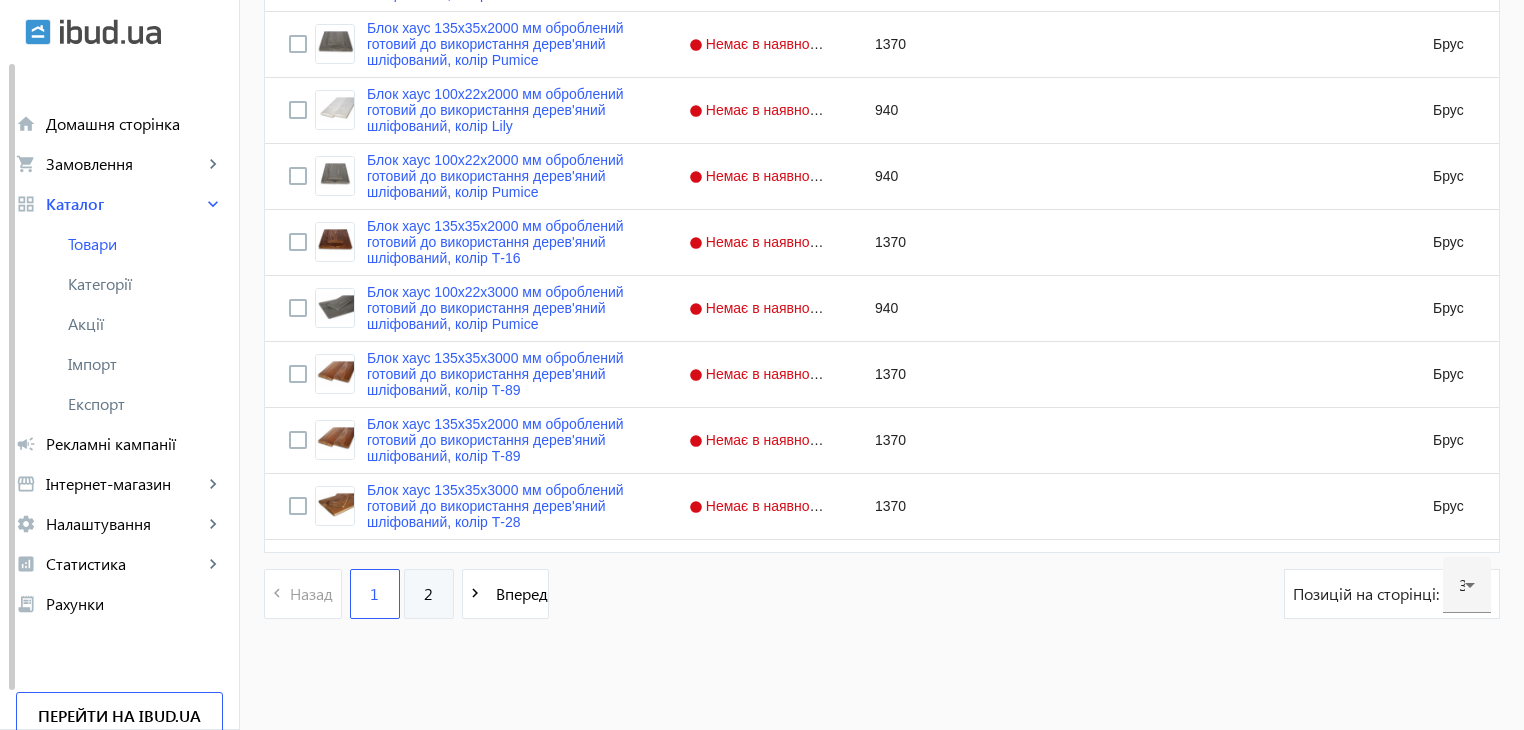 type on "блок хаус" 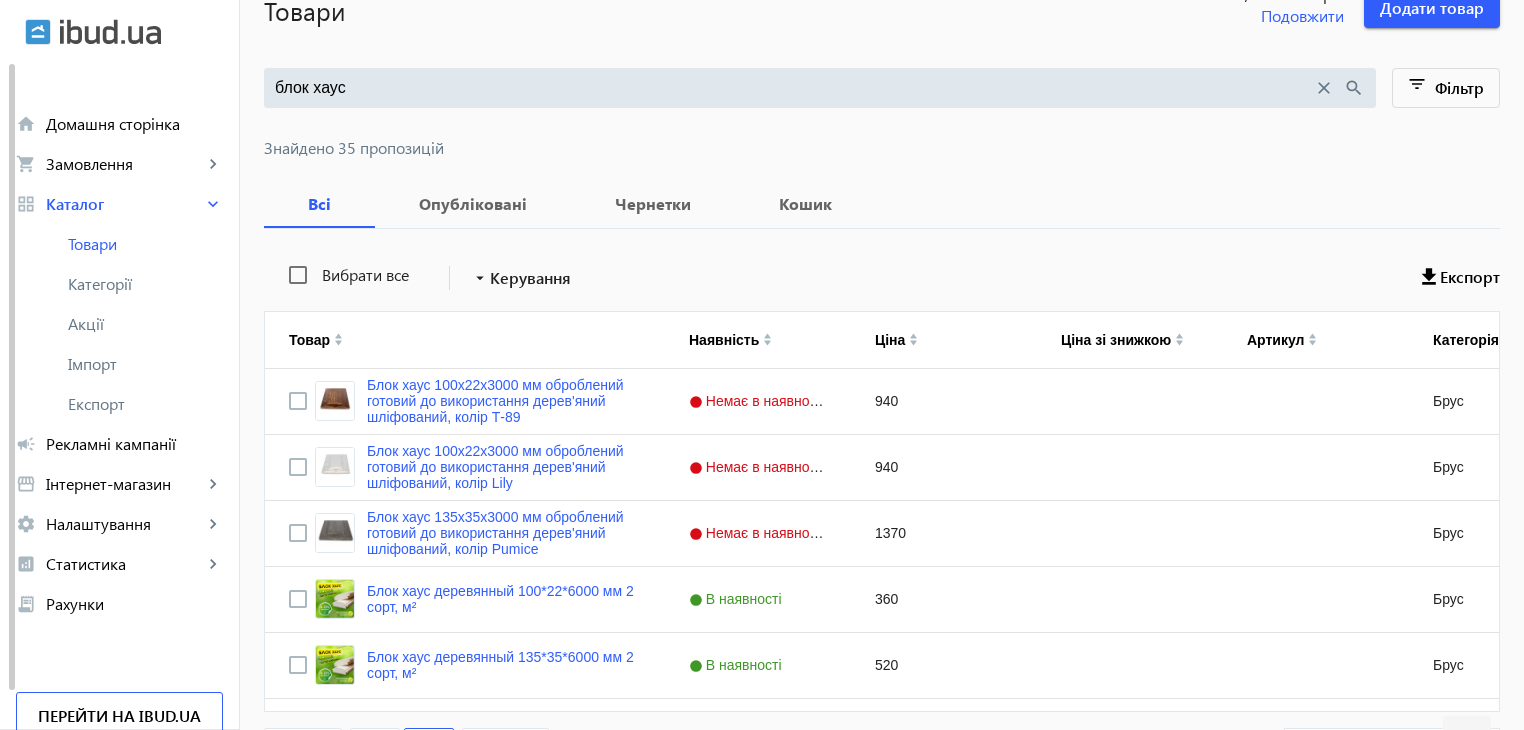 scroll, scrollTop: 311, scrollLeft: 0, axis: vertical 